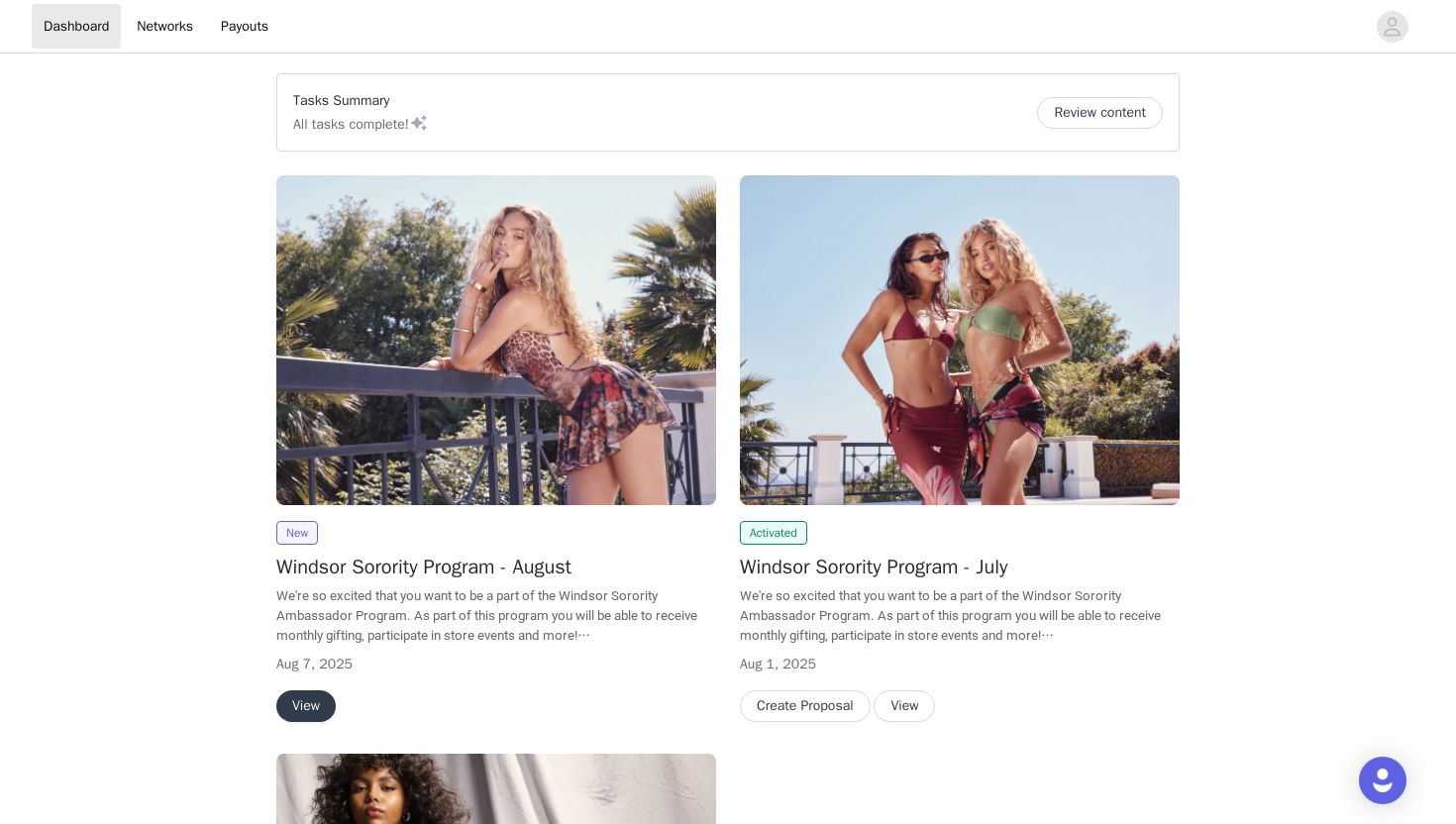 scroll, scrollTop: 0, scrollLeft: 0, axis: both 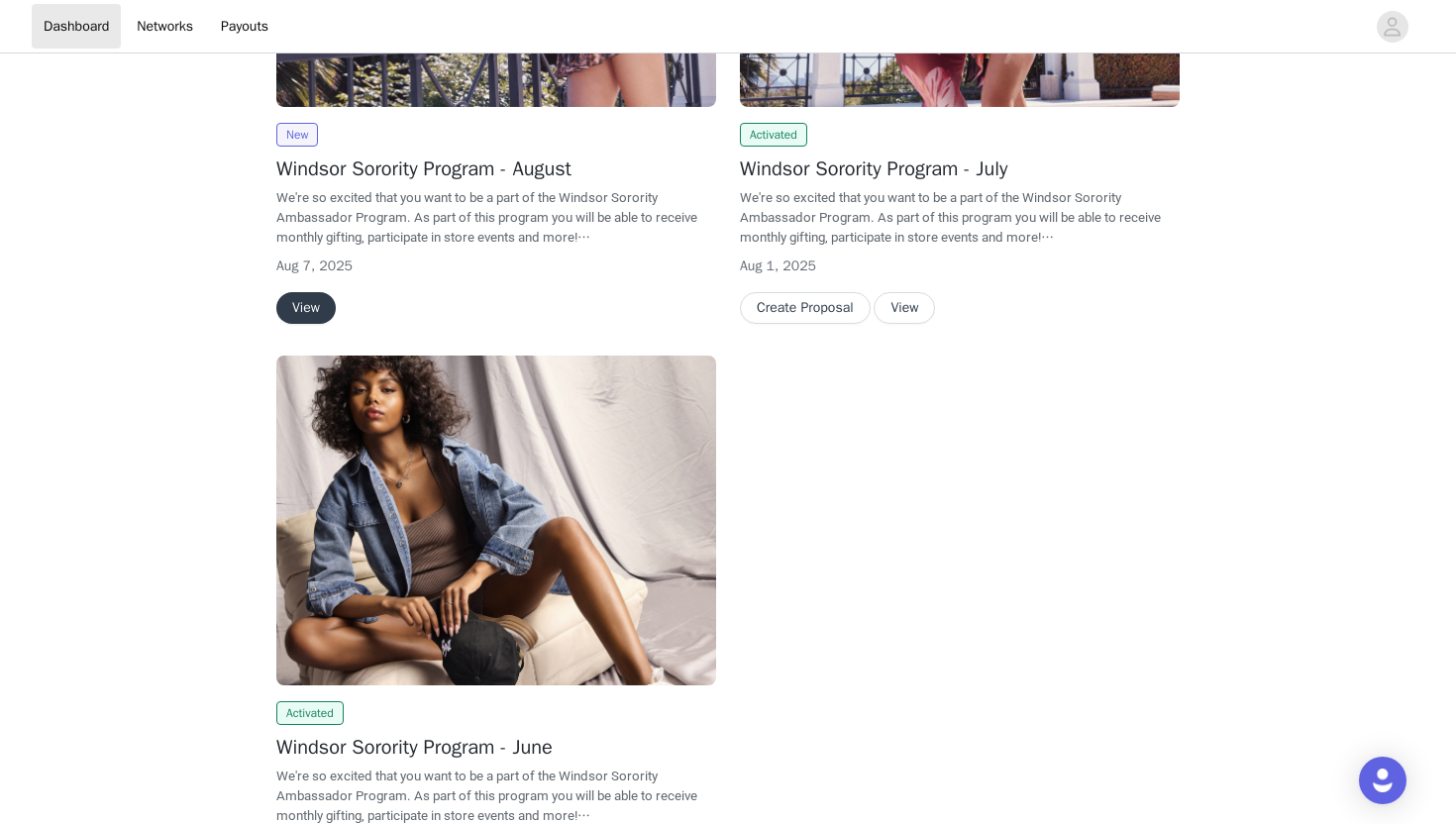 click on "View" at bounding box center [306, 308] 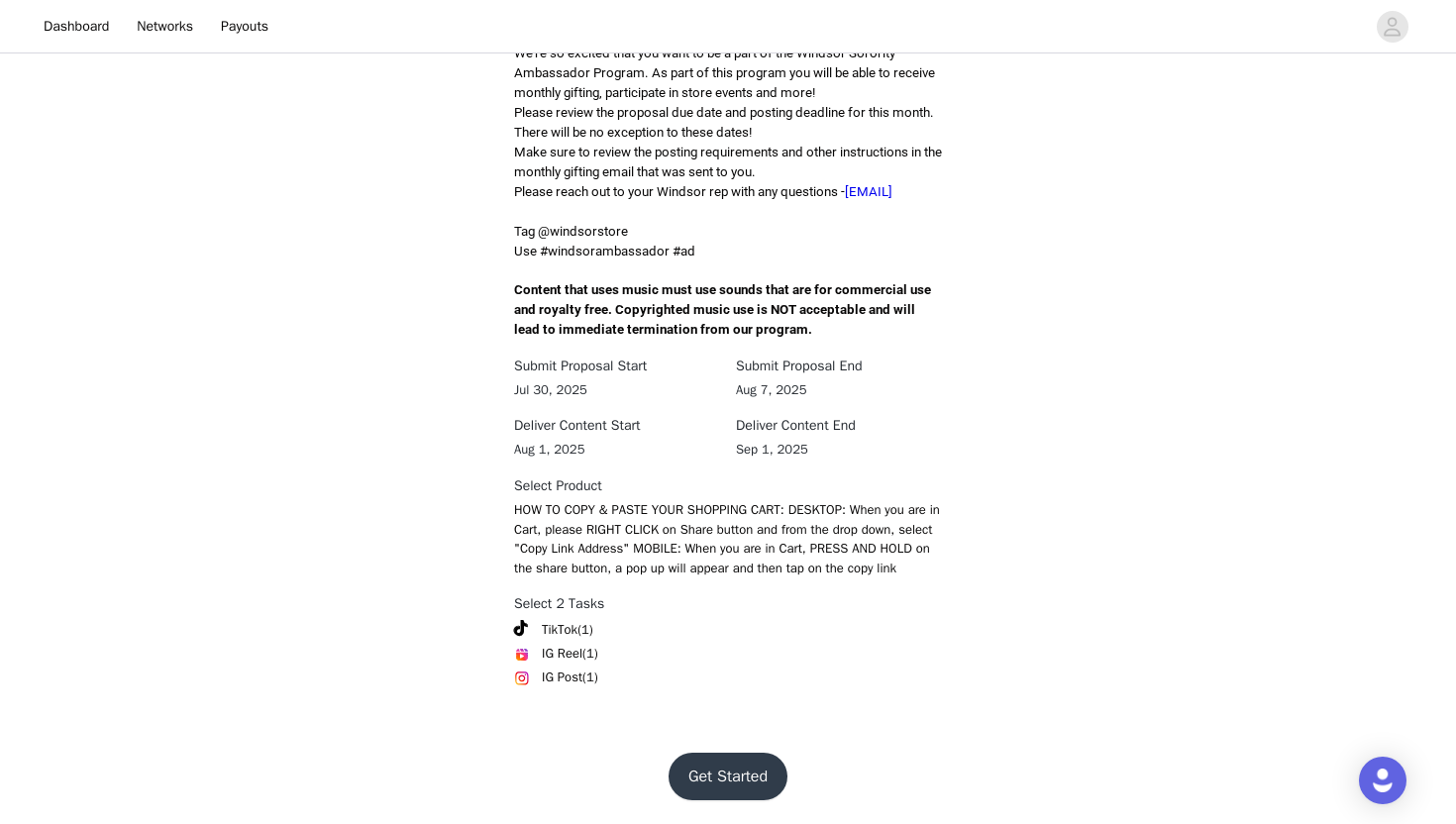 scroll, scrollTop: 543, scrollLeft: 0, axis: vertical 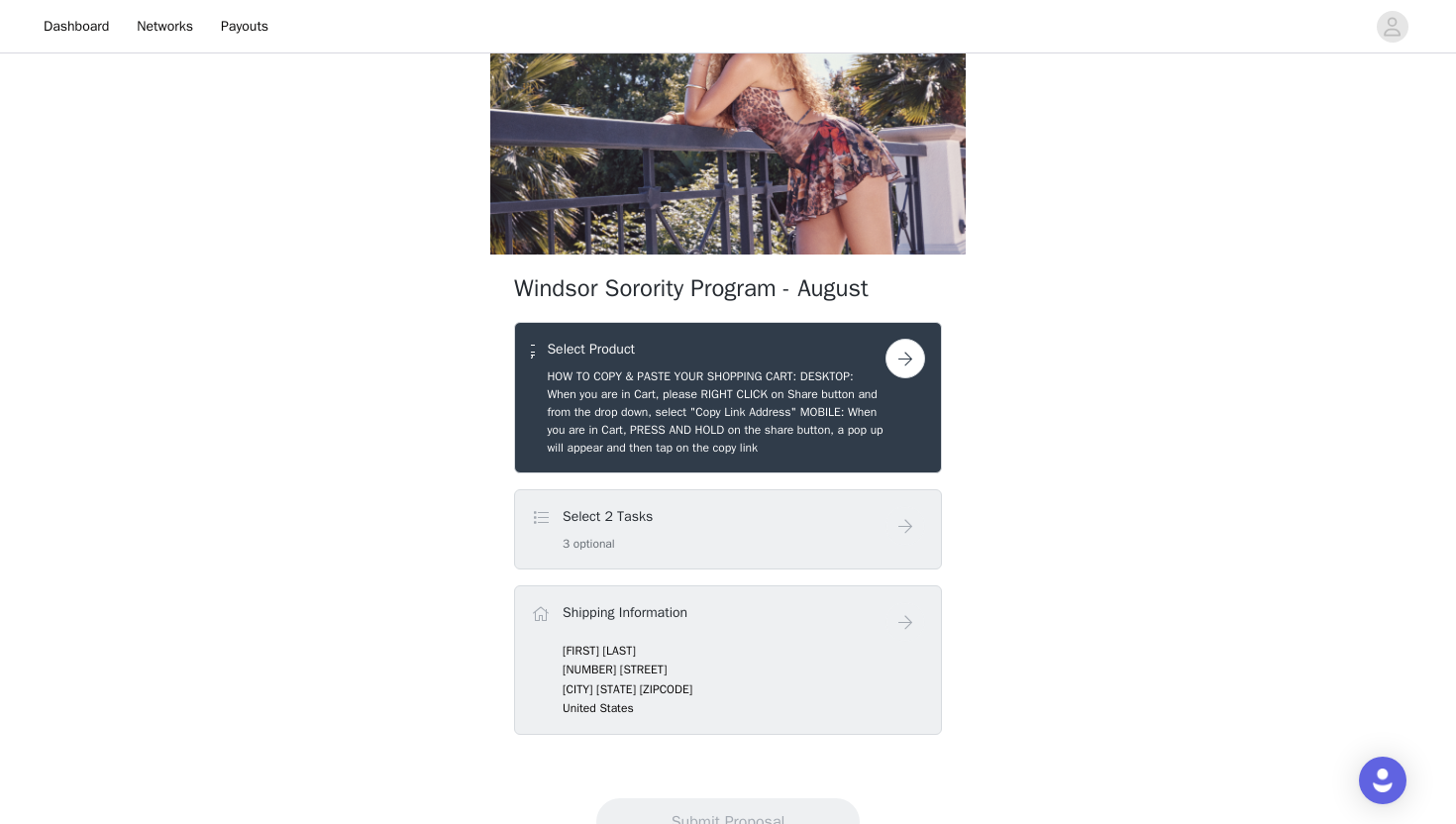 click at bounding box center [905, 359] 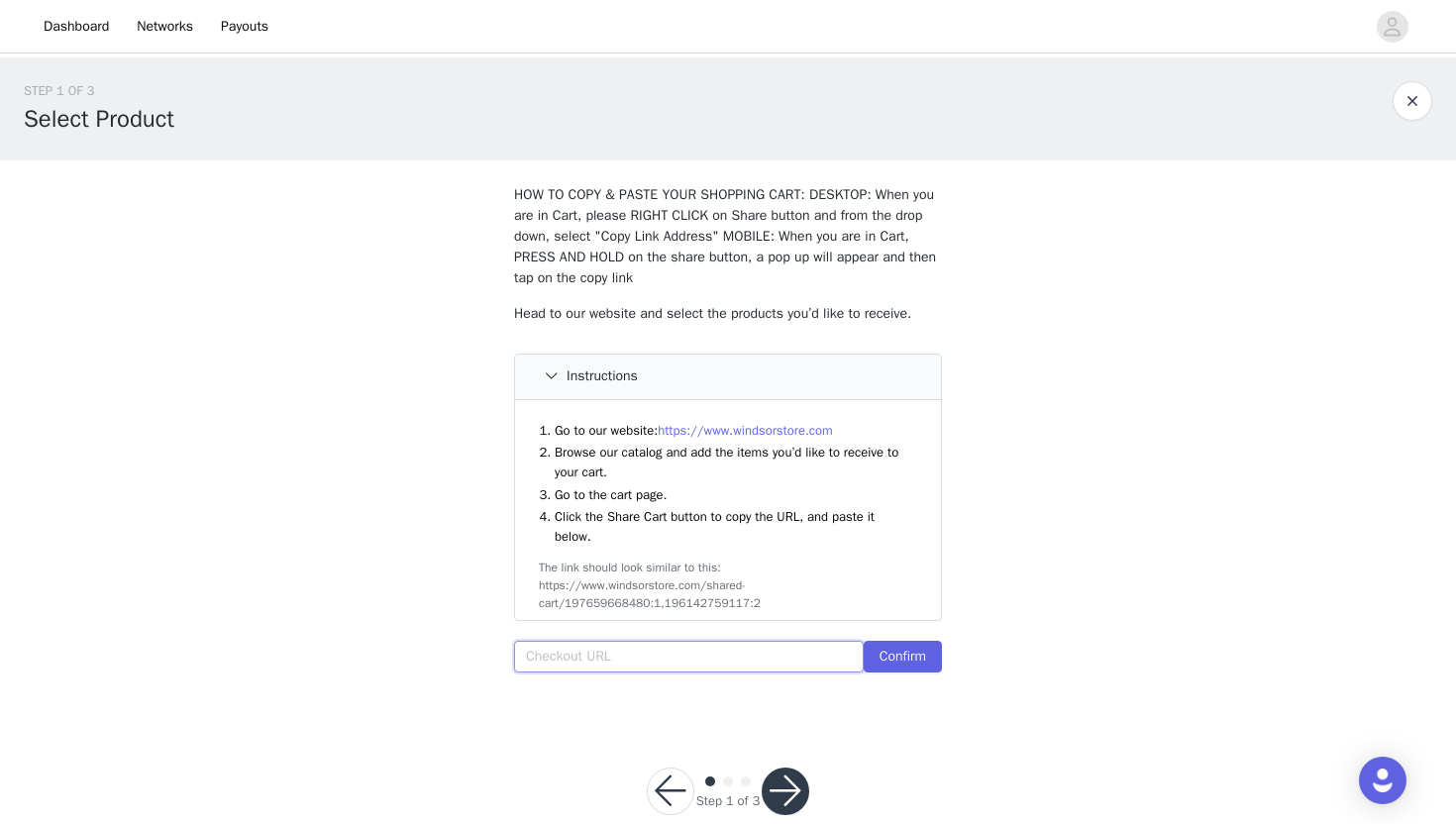 click at bounding box center (688, 657) 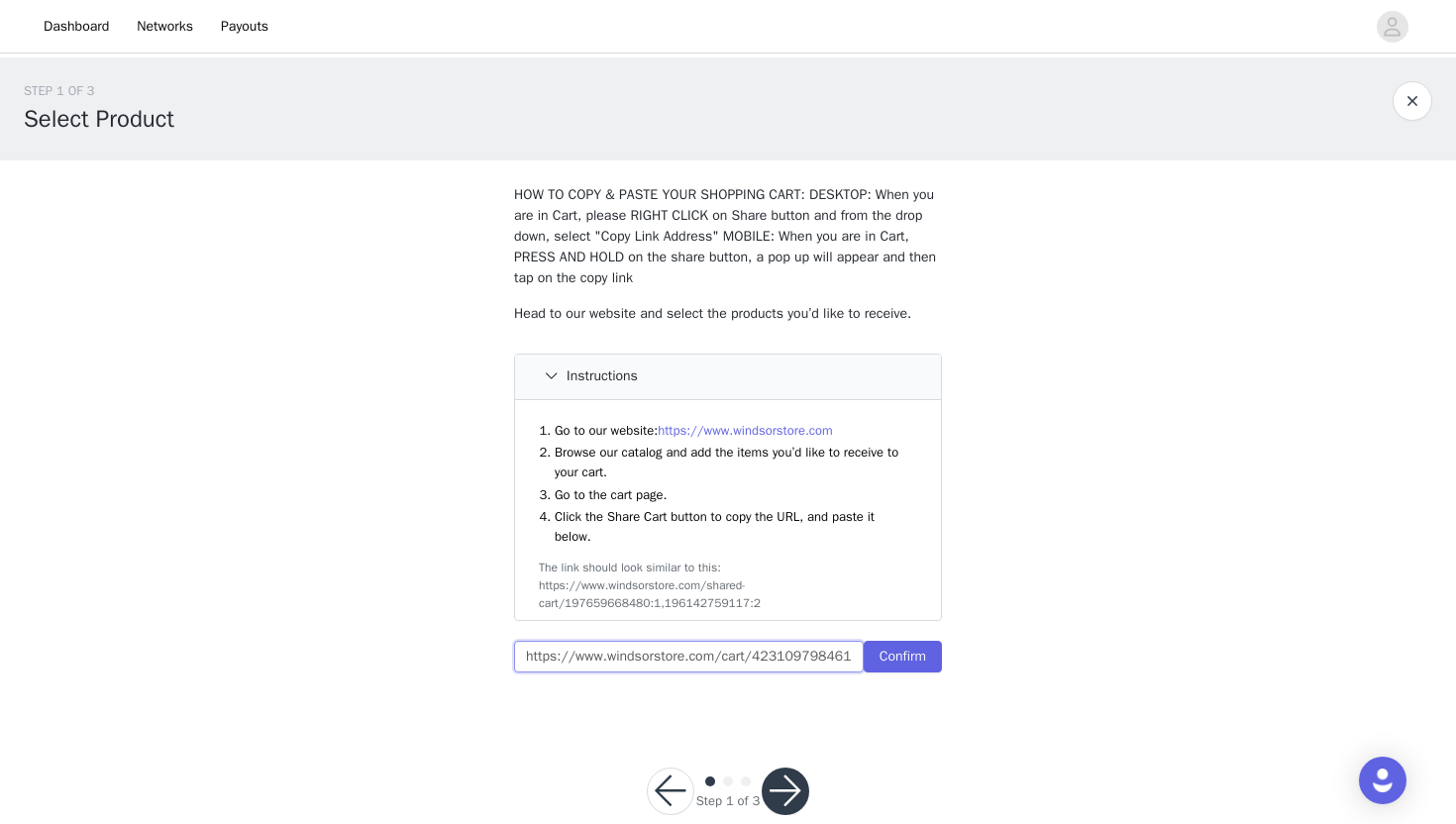 scroll, scrollTop: 0, scrollLeft: 858, axis: horizontal 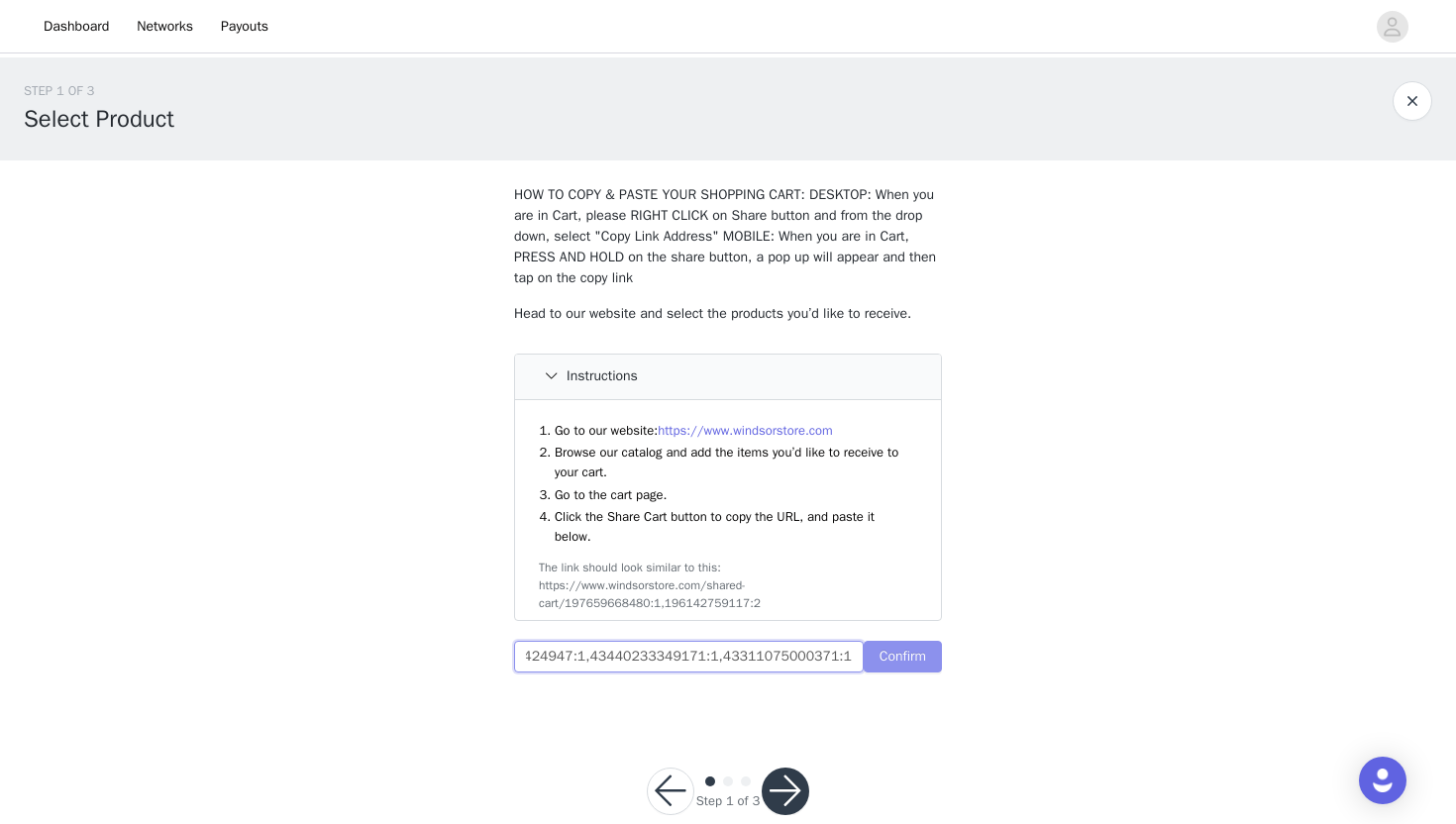 type on "https://www.windsorstore.com/cart/42310979846195:1,42822303219763:1,43279698853939:1,43373939949619:1,42262217424947:1,43440233349171:1,43311075000371:1" 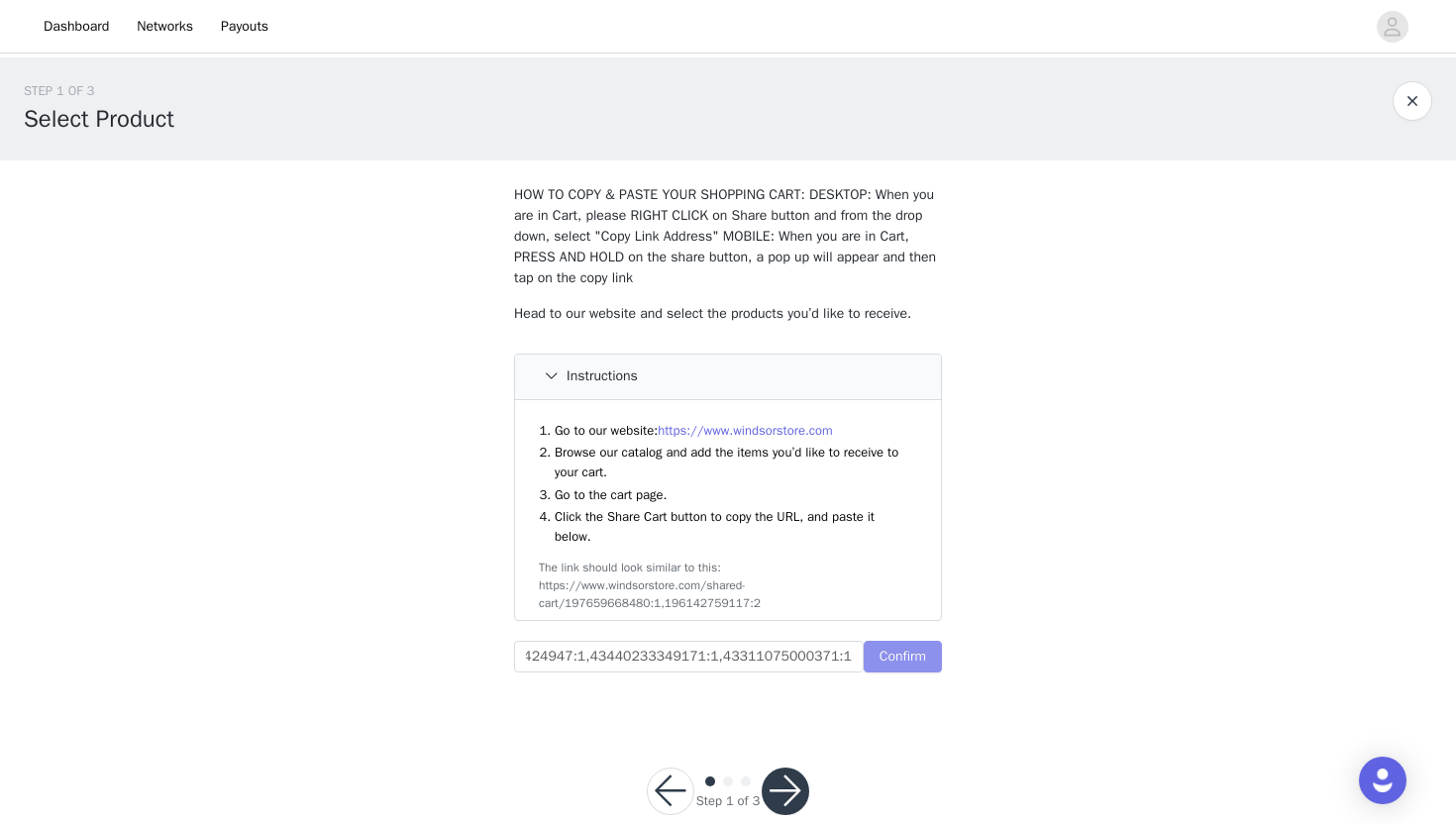 click on "Confirm" at bounding box center (902, 657) 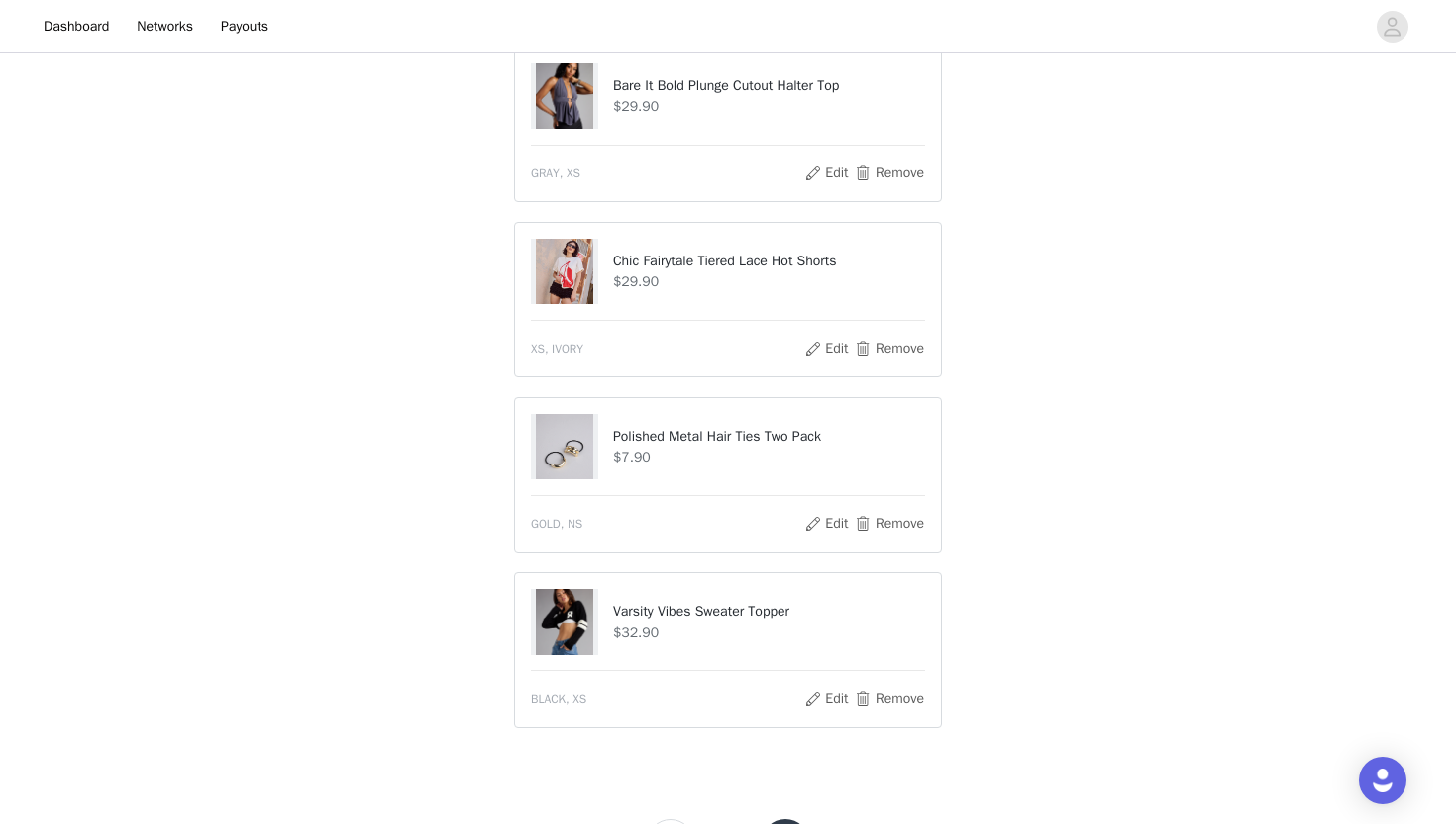 scroll, scrollTop: 1250, scrollLeft: 0, axis: vertical 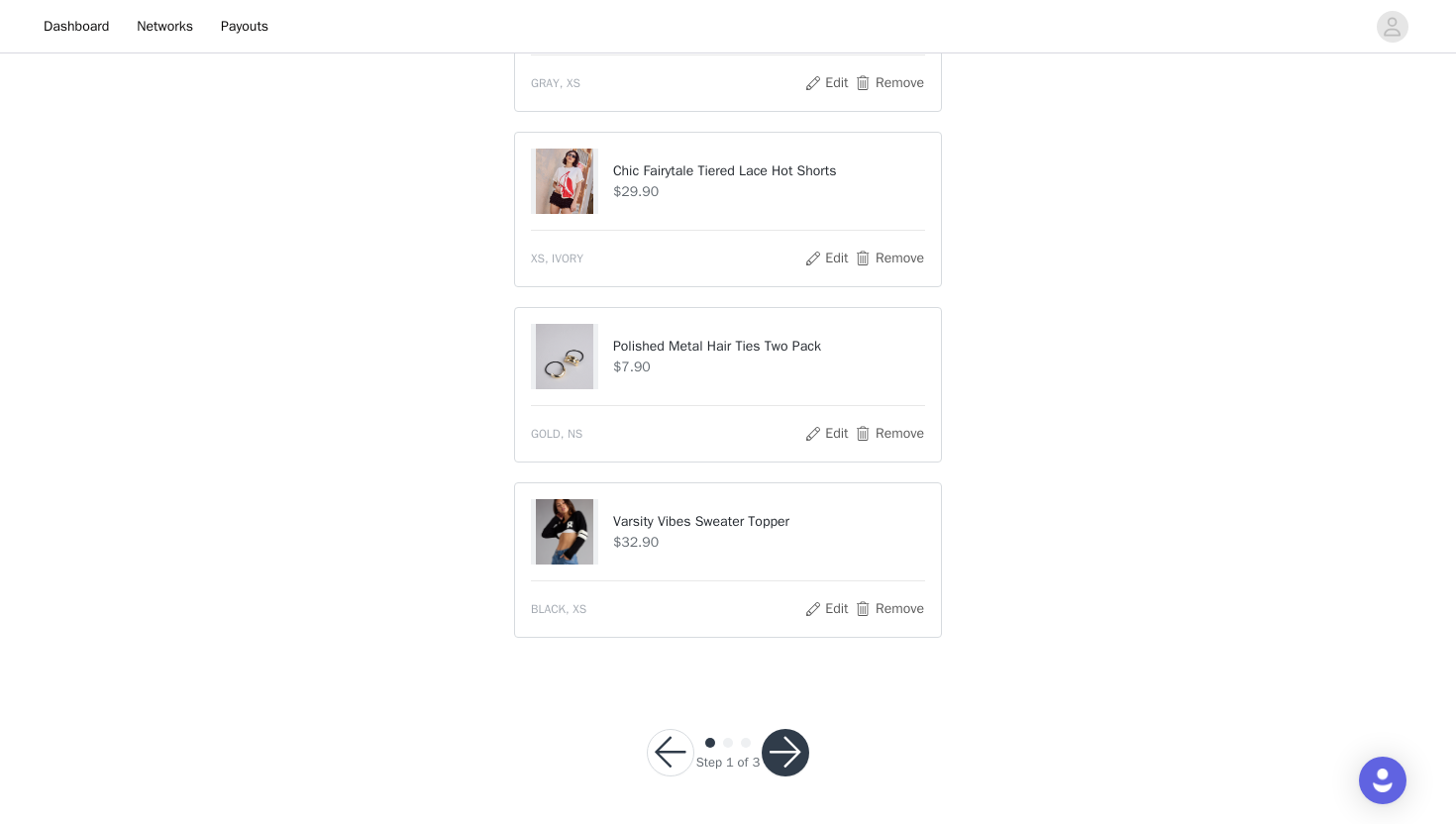 click at bounding box center [785, 753] 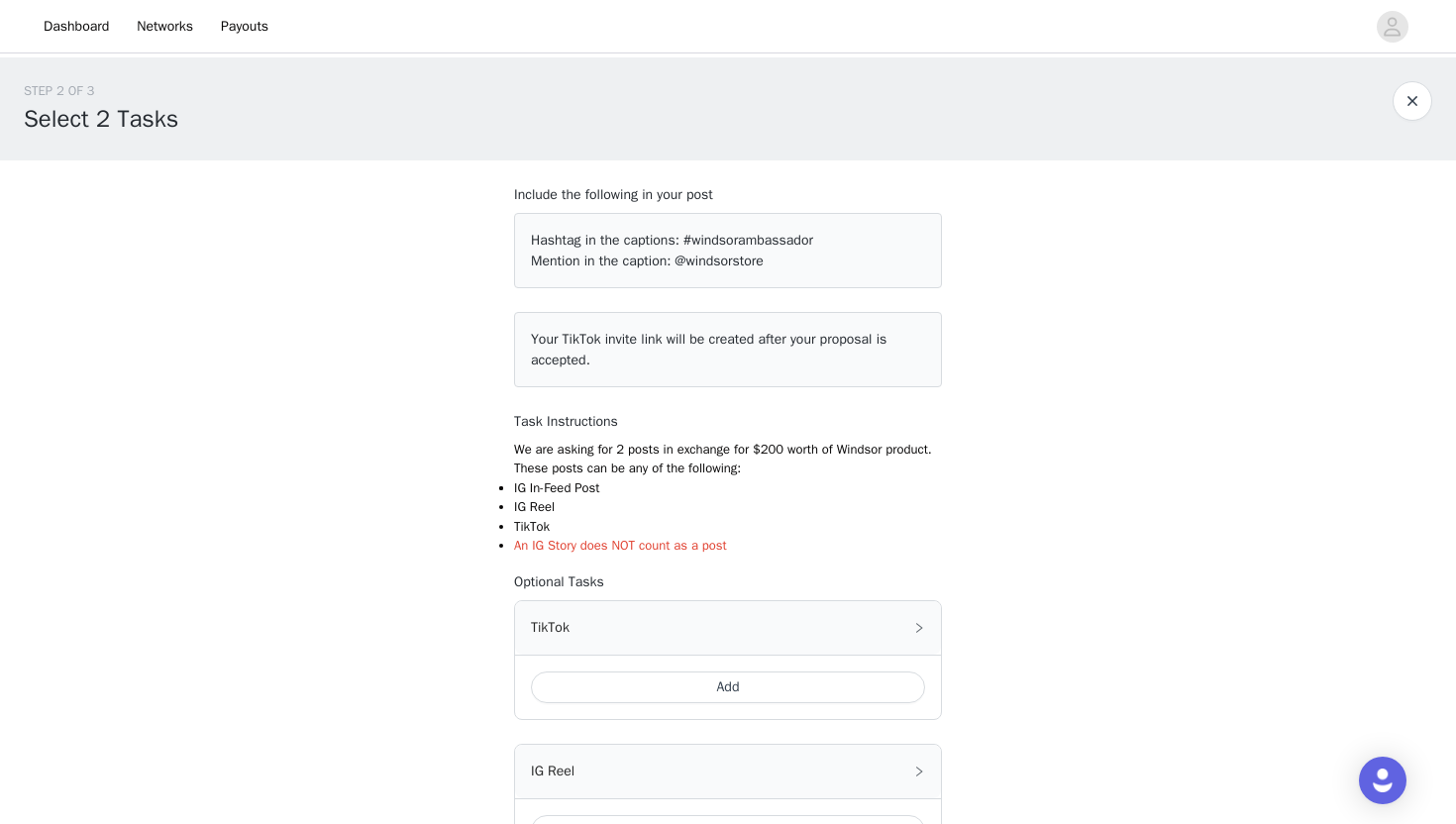 scroll, scrollTop: 5, scrollLeft: 0, axis: vertical 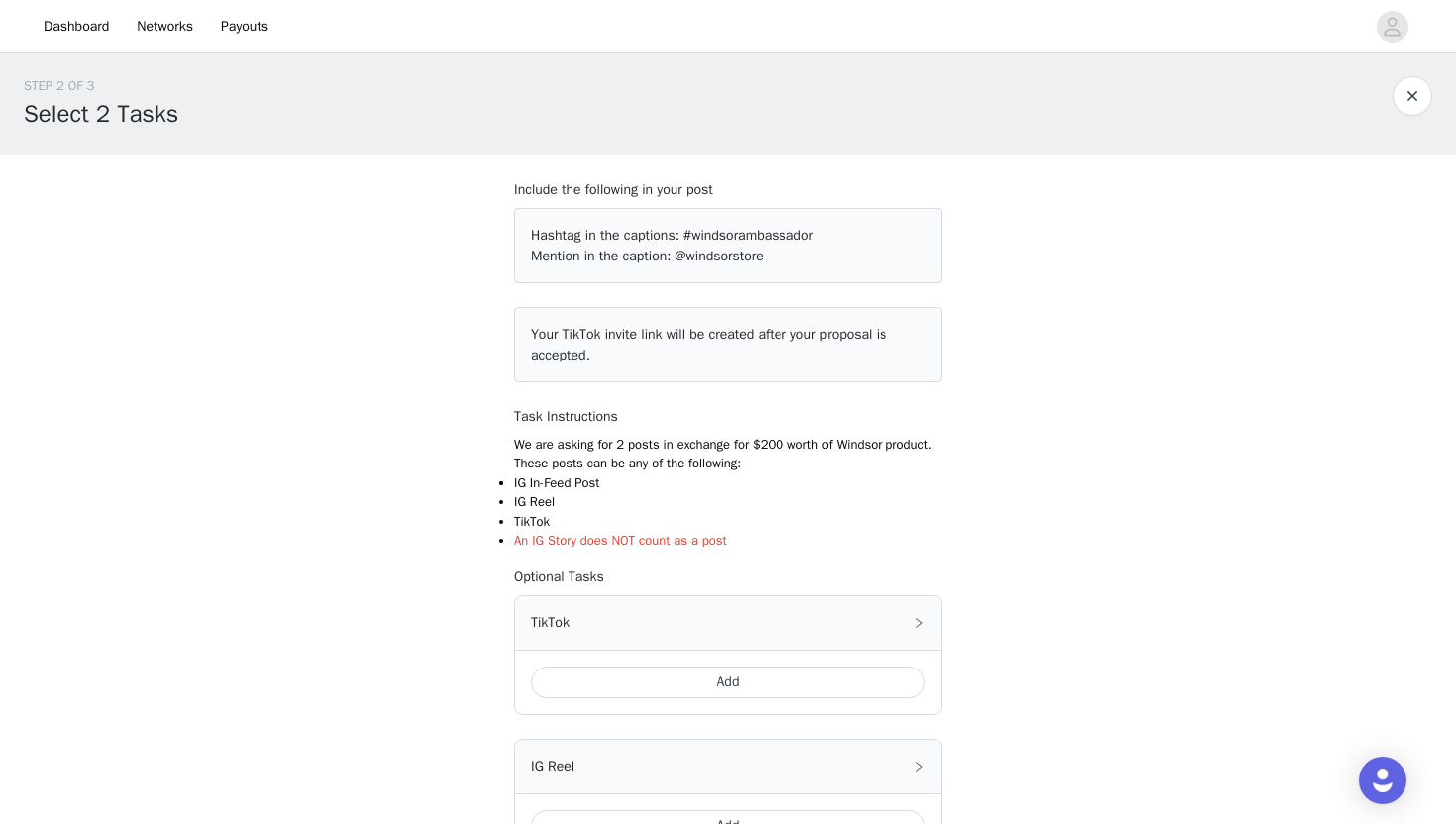 click on "Add" at bounding box center (728, 682) 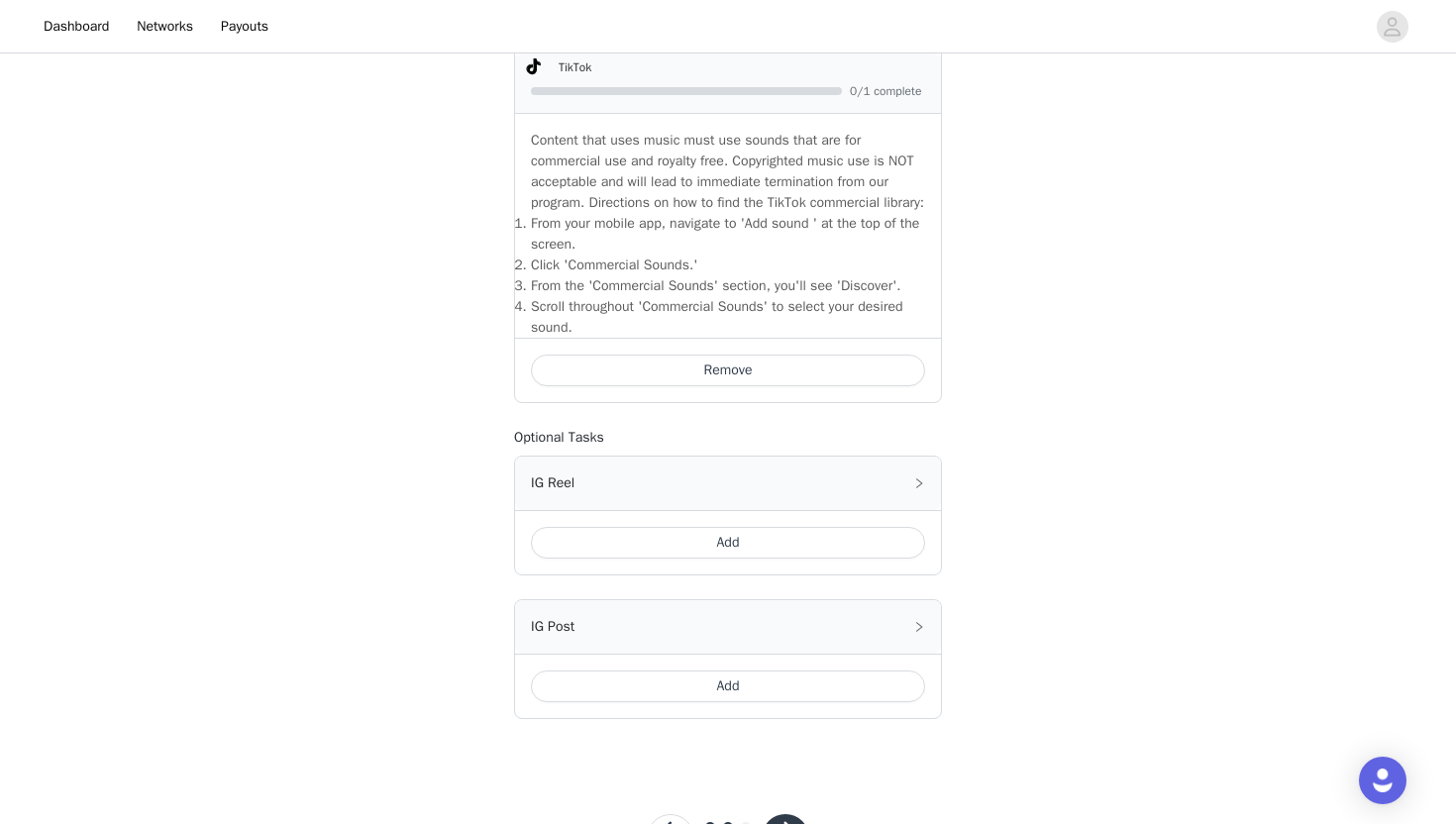 scroll, scrollTop: 666, scrollLeft: 0, axis: vertical 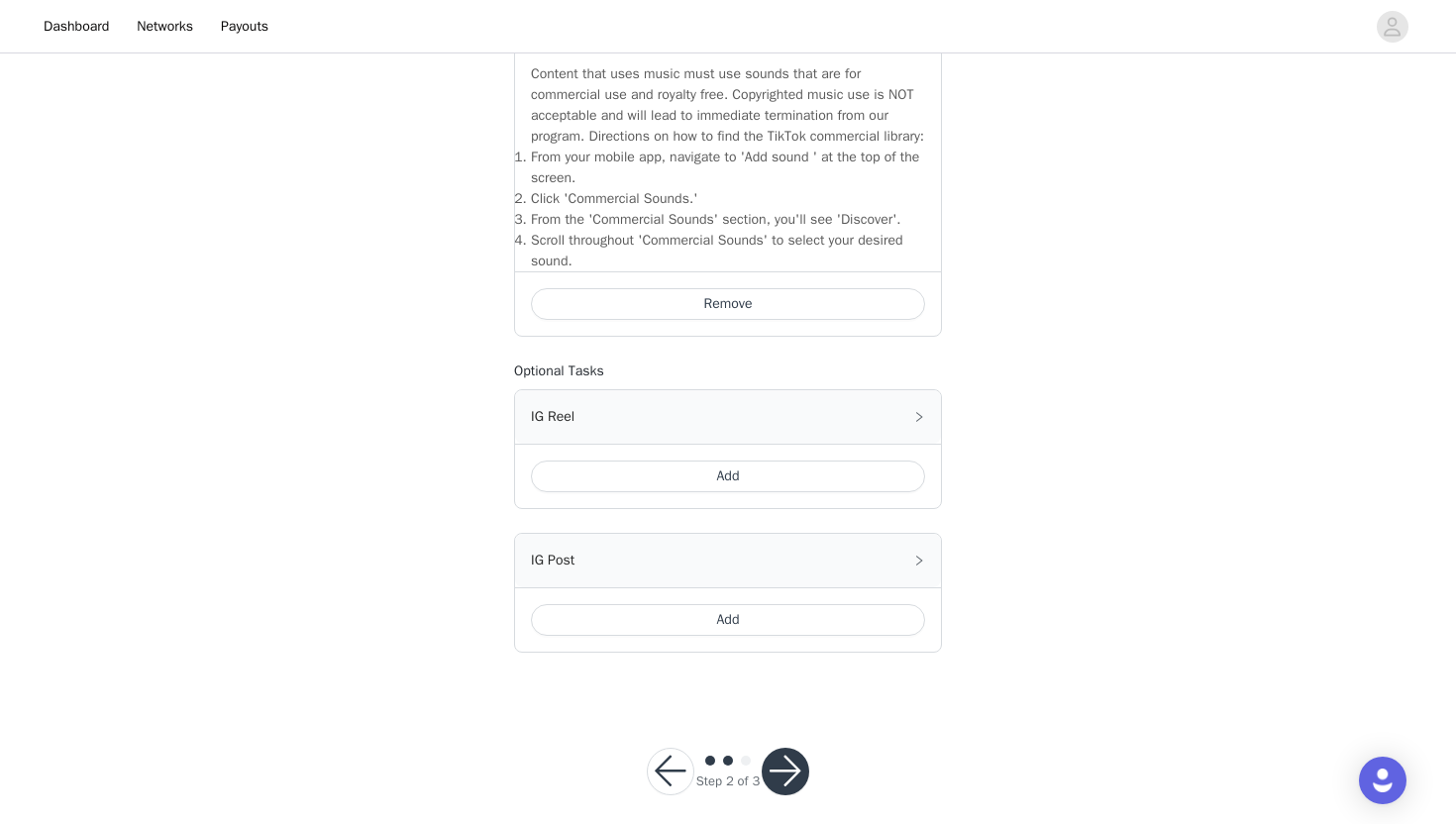 click on "Add" at bounding box center (728, 620) 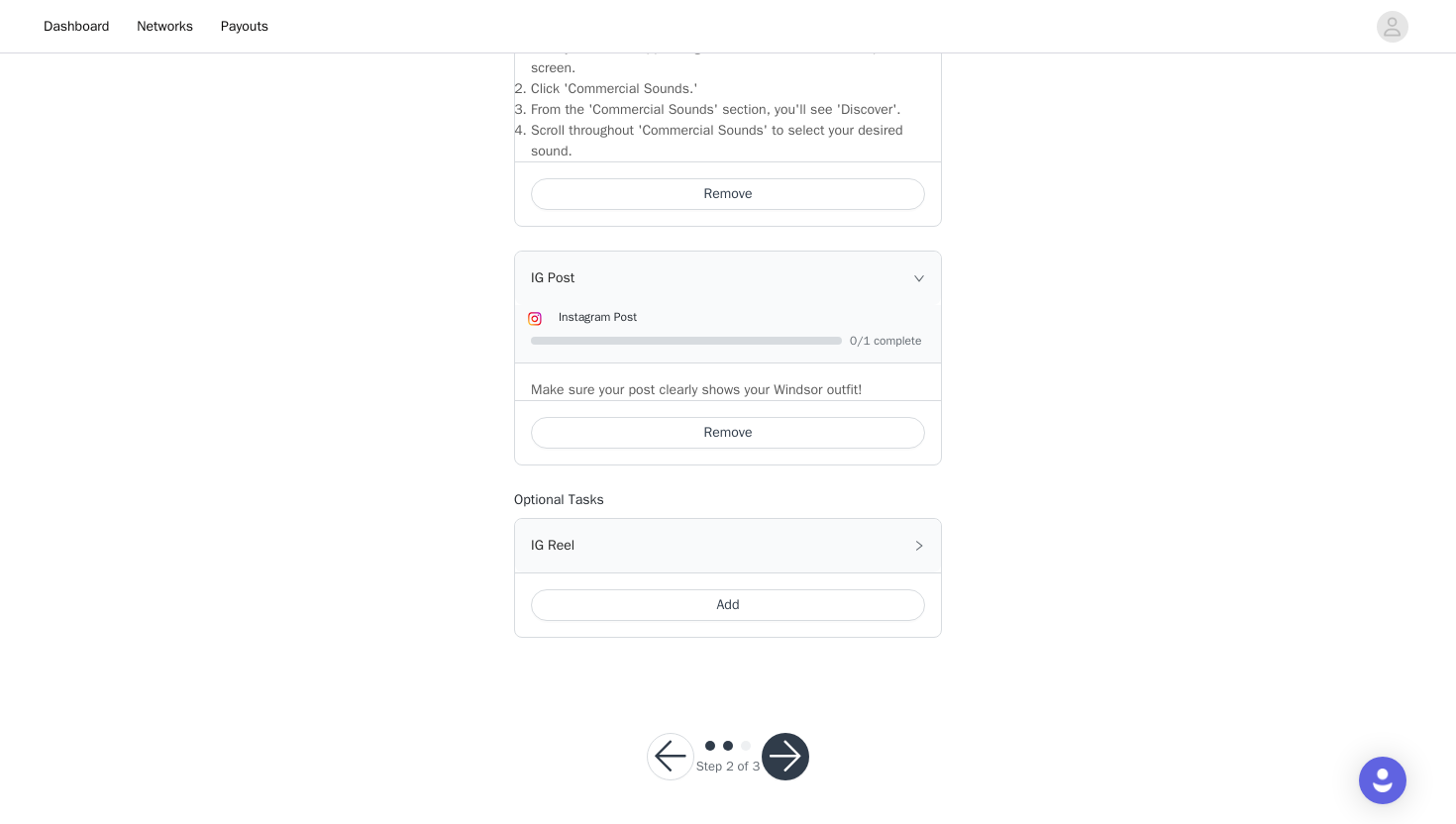 scroll, scrollTop: 799, scrollLeft: 0, axis: vertical 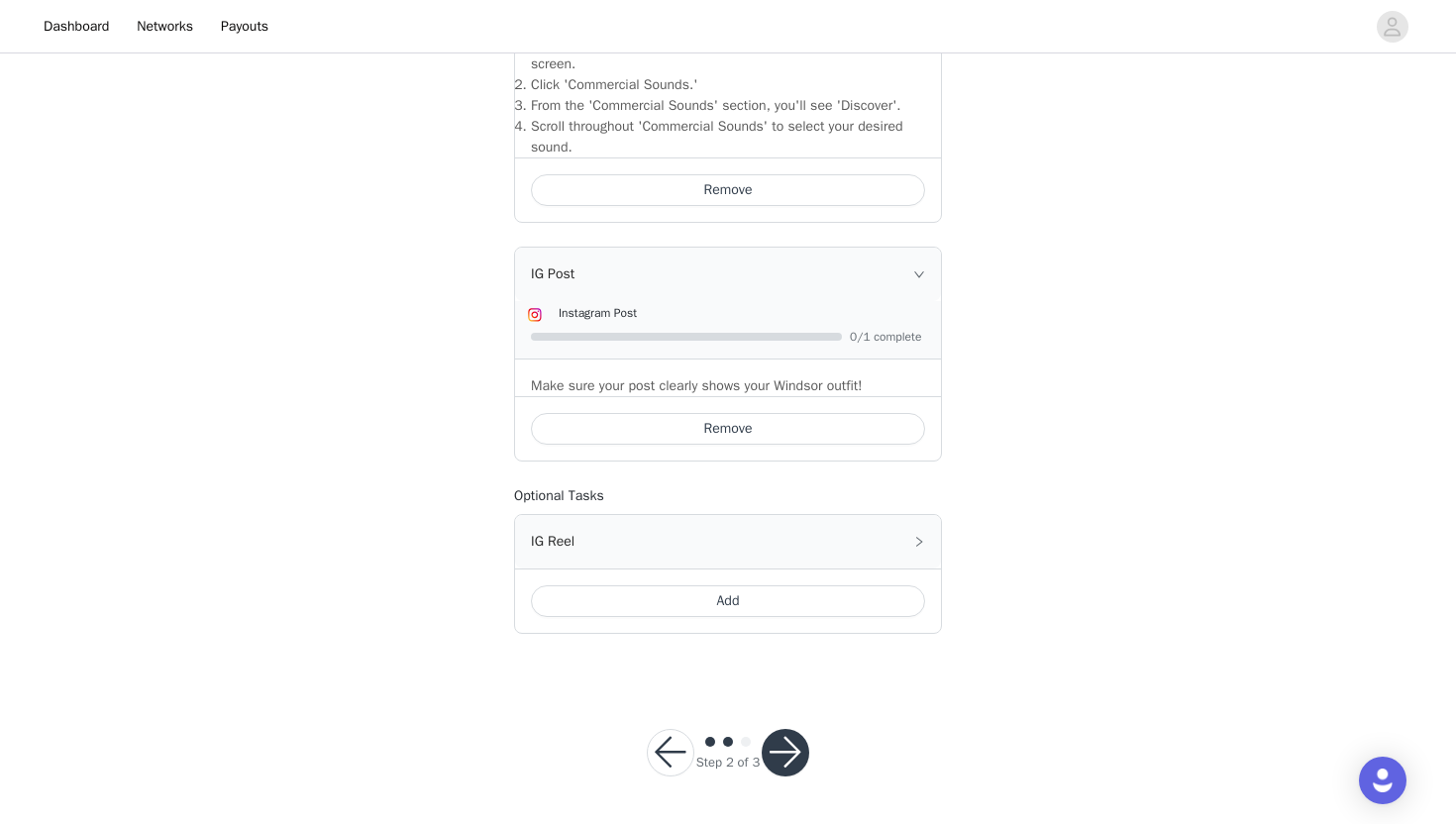 click at bounding box center (785, 753) 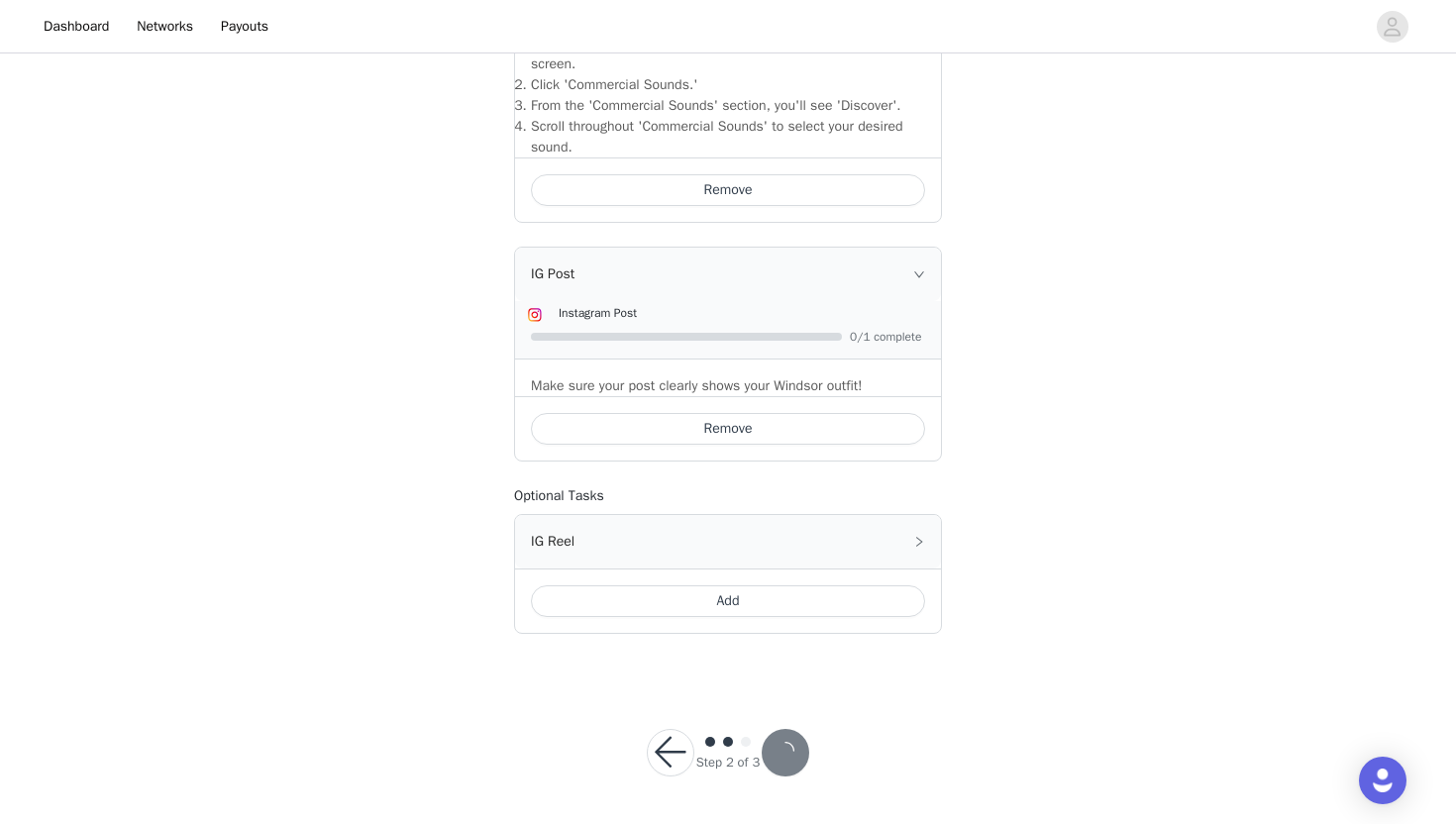 scroll, scrollTop: 0, scrollLeft: 0, axis: both 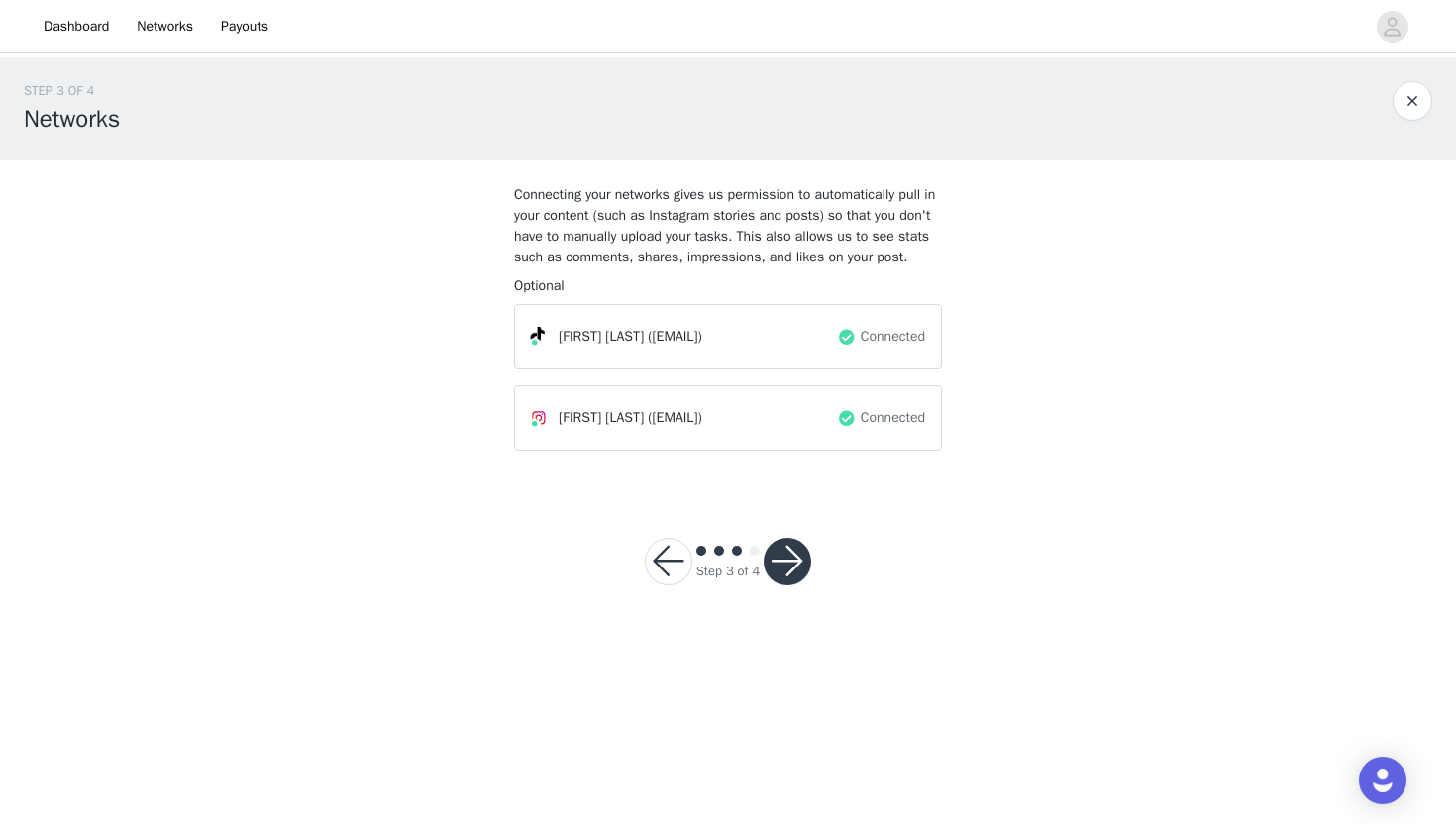 click on "Connected" at bounding box center [881, 337] 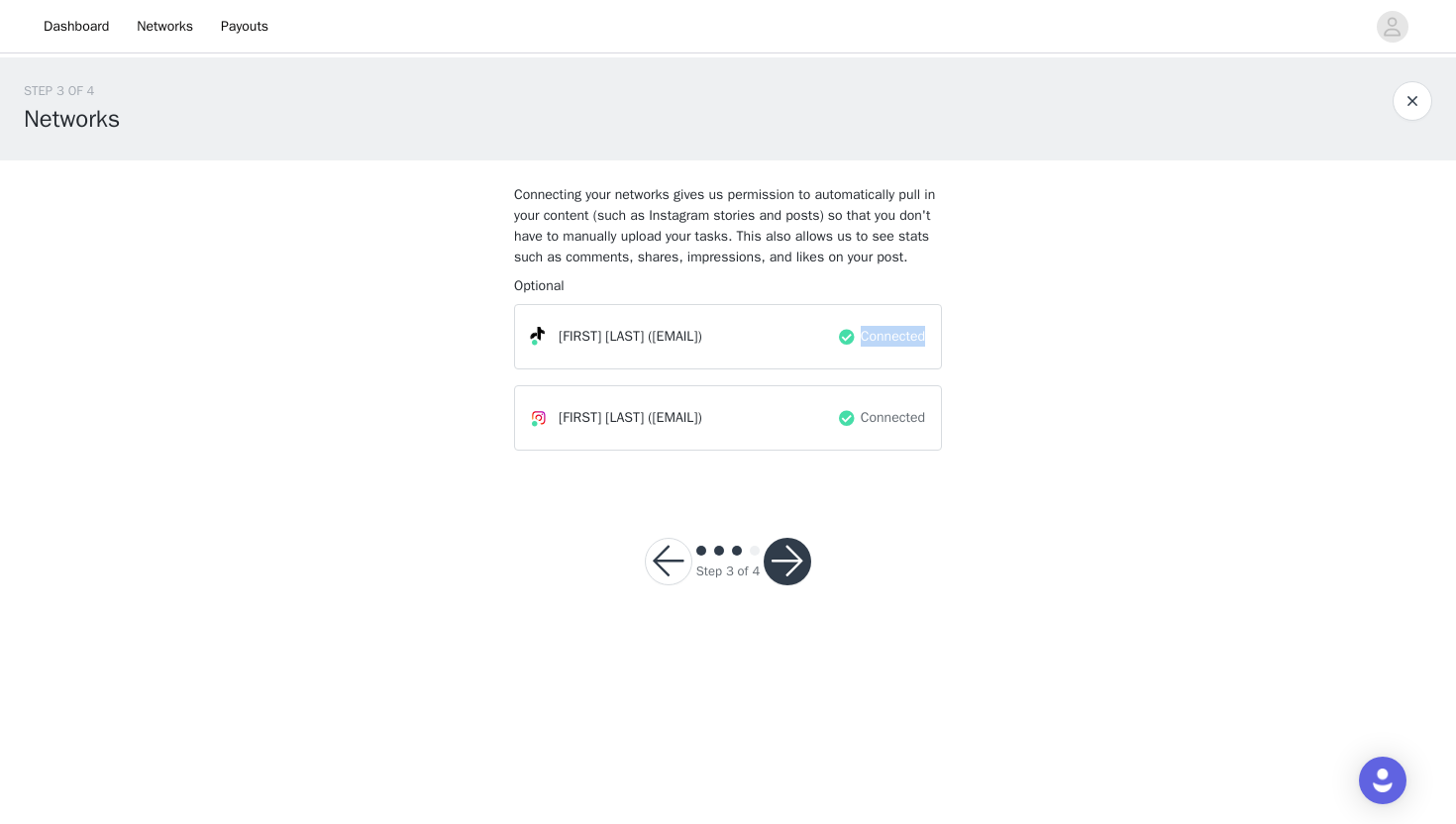 click on "Connected" at bounding box center [892, 336] 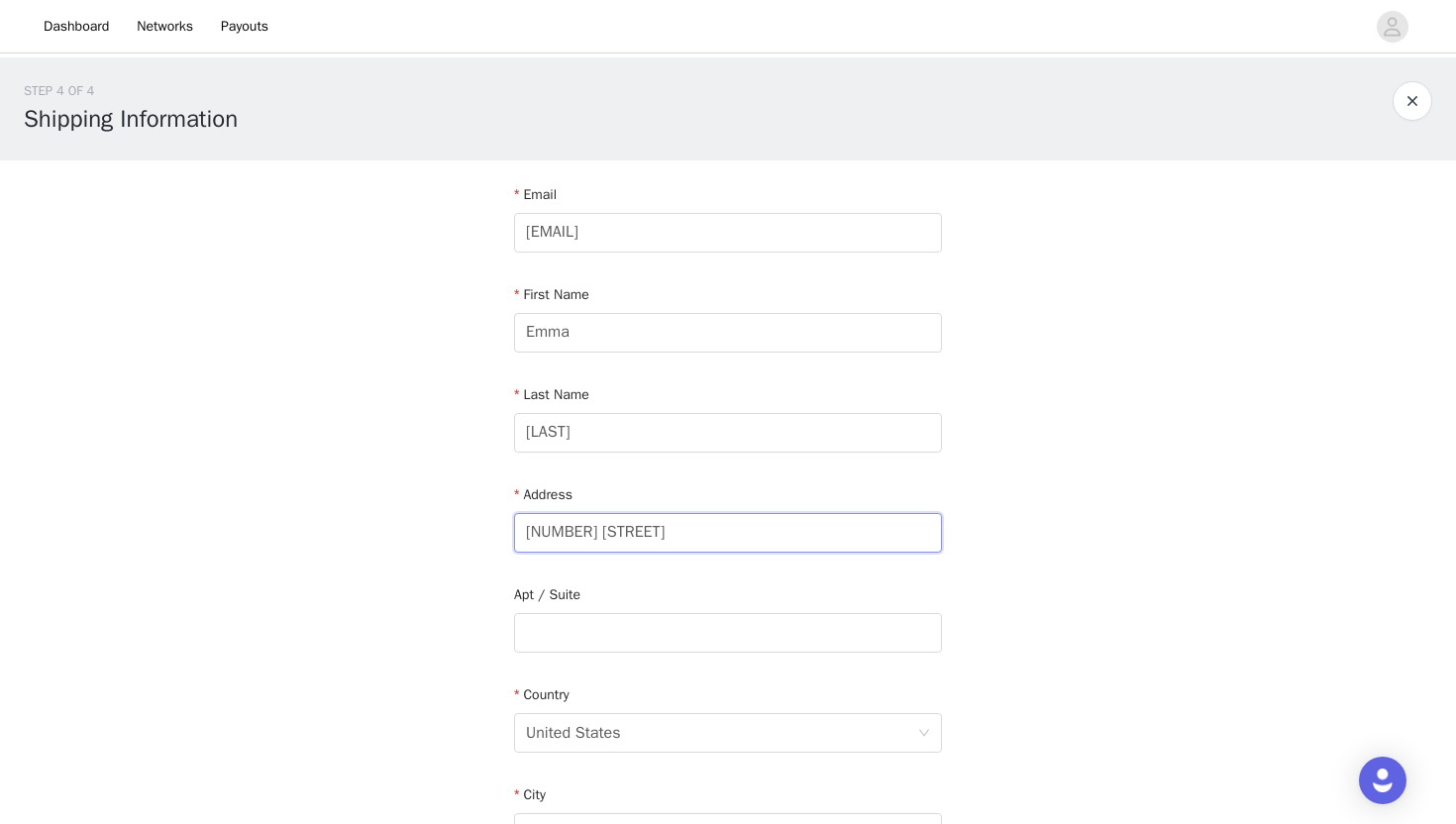 drag, startPoint x: 702, startPoint y: 526, endPoint x: 421, endPoint y: 526, distance: 281 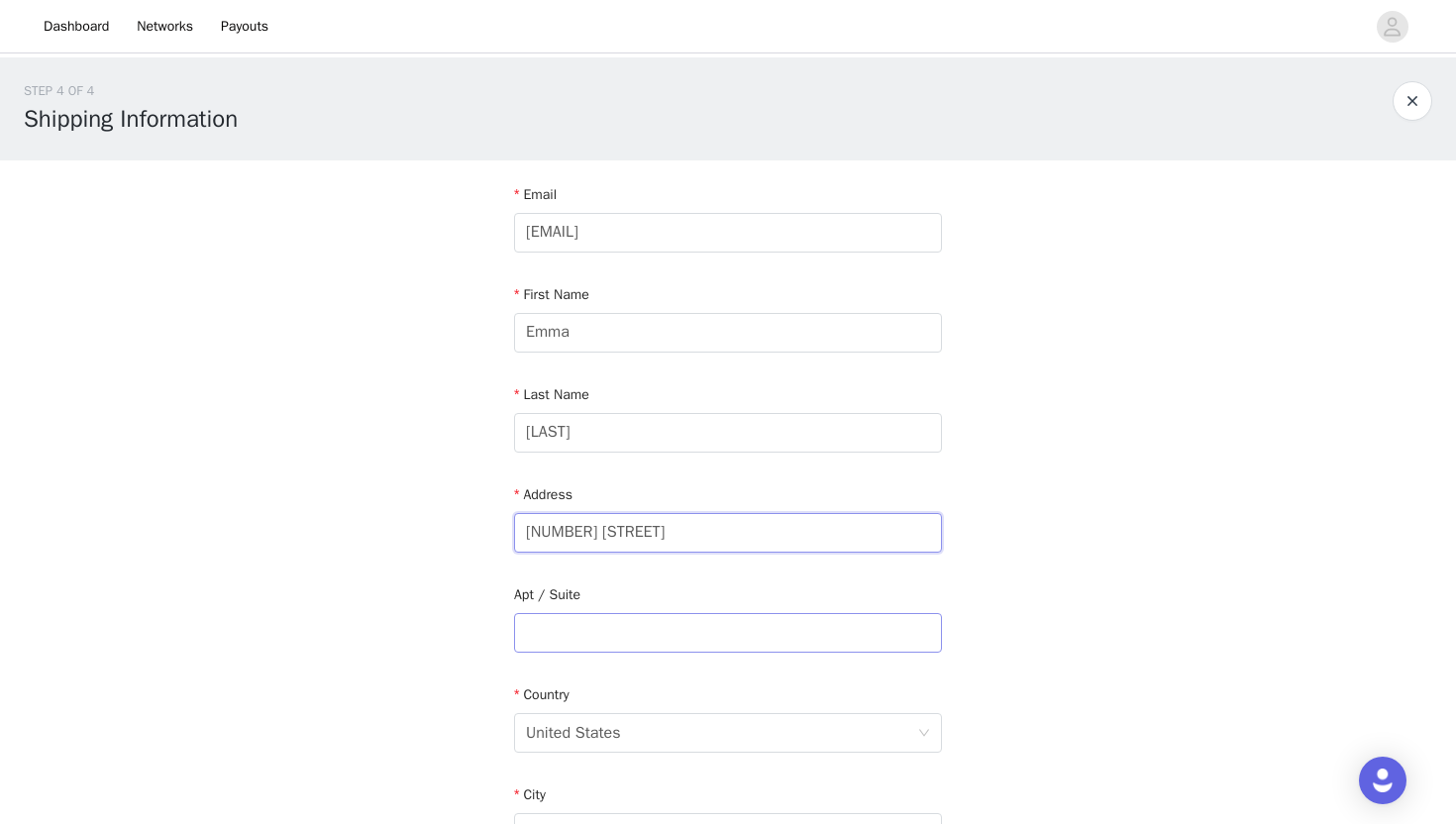 type on "[NUMBER] [STREET]" 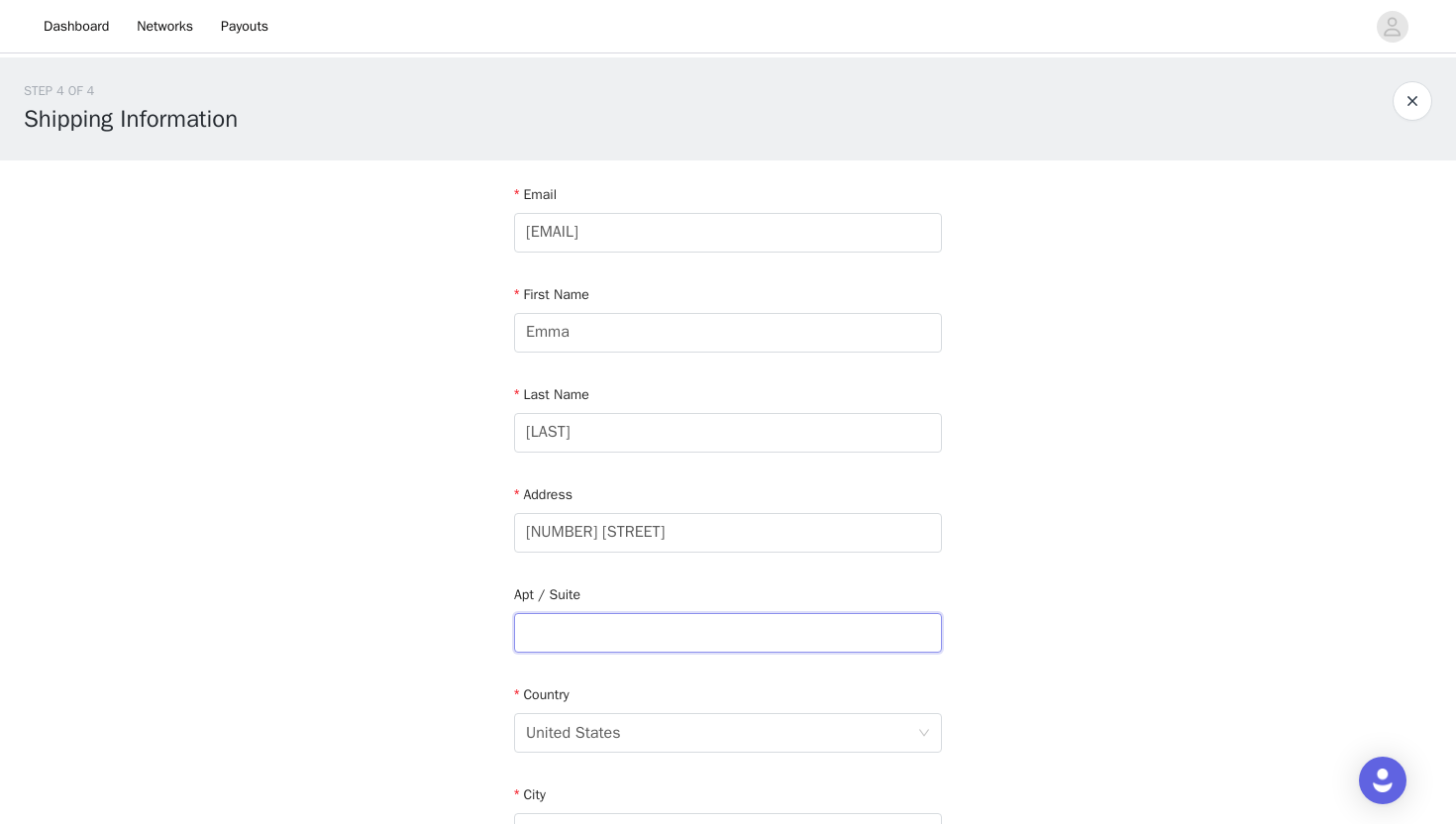 click at bounding box center (728, 633) 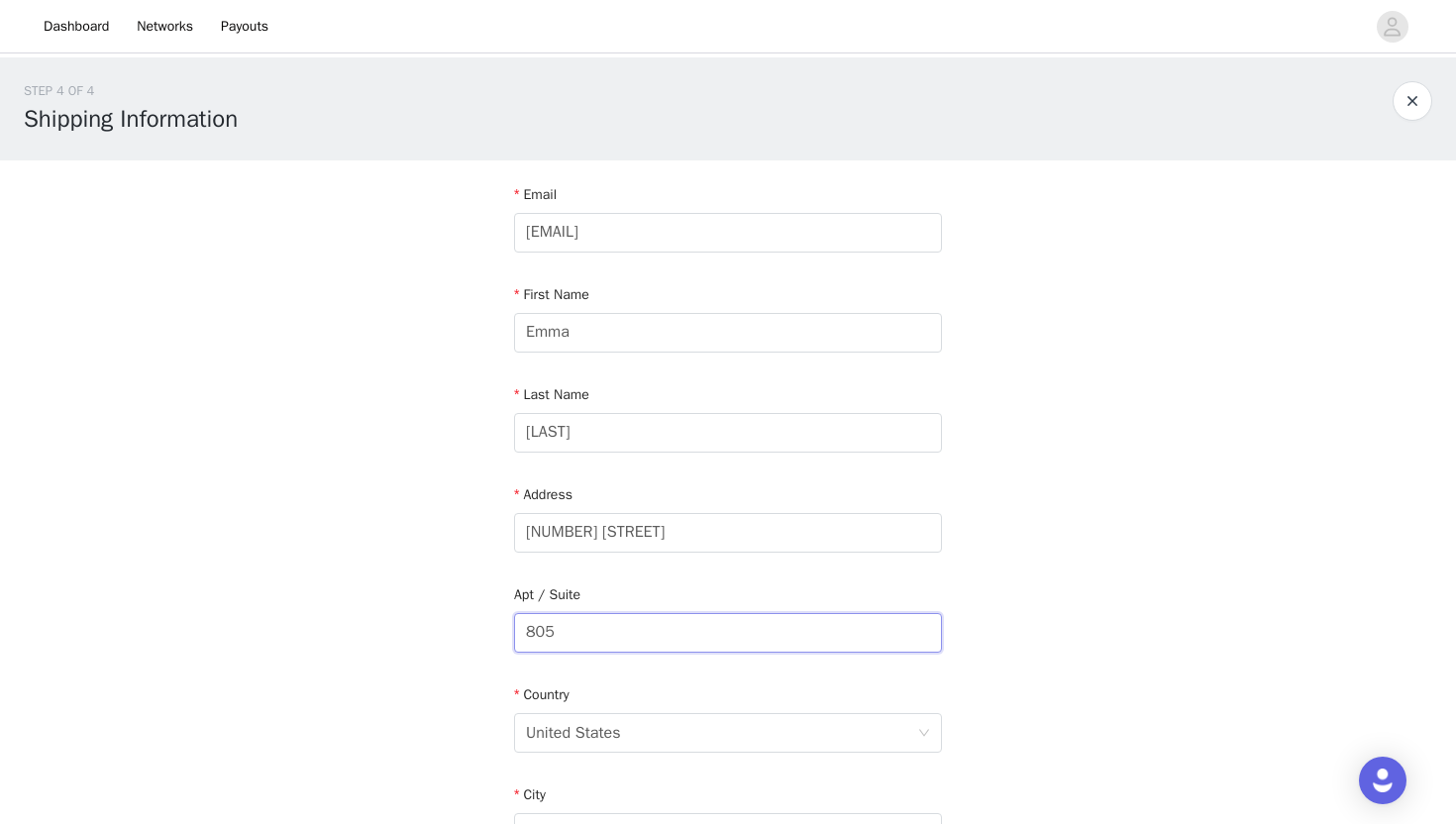 type on "805" 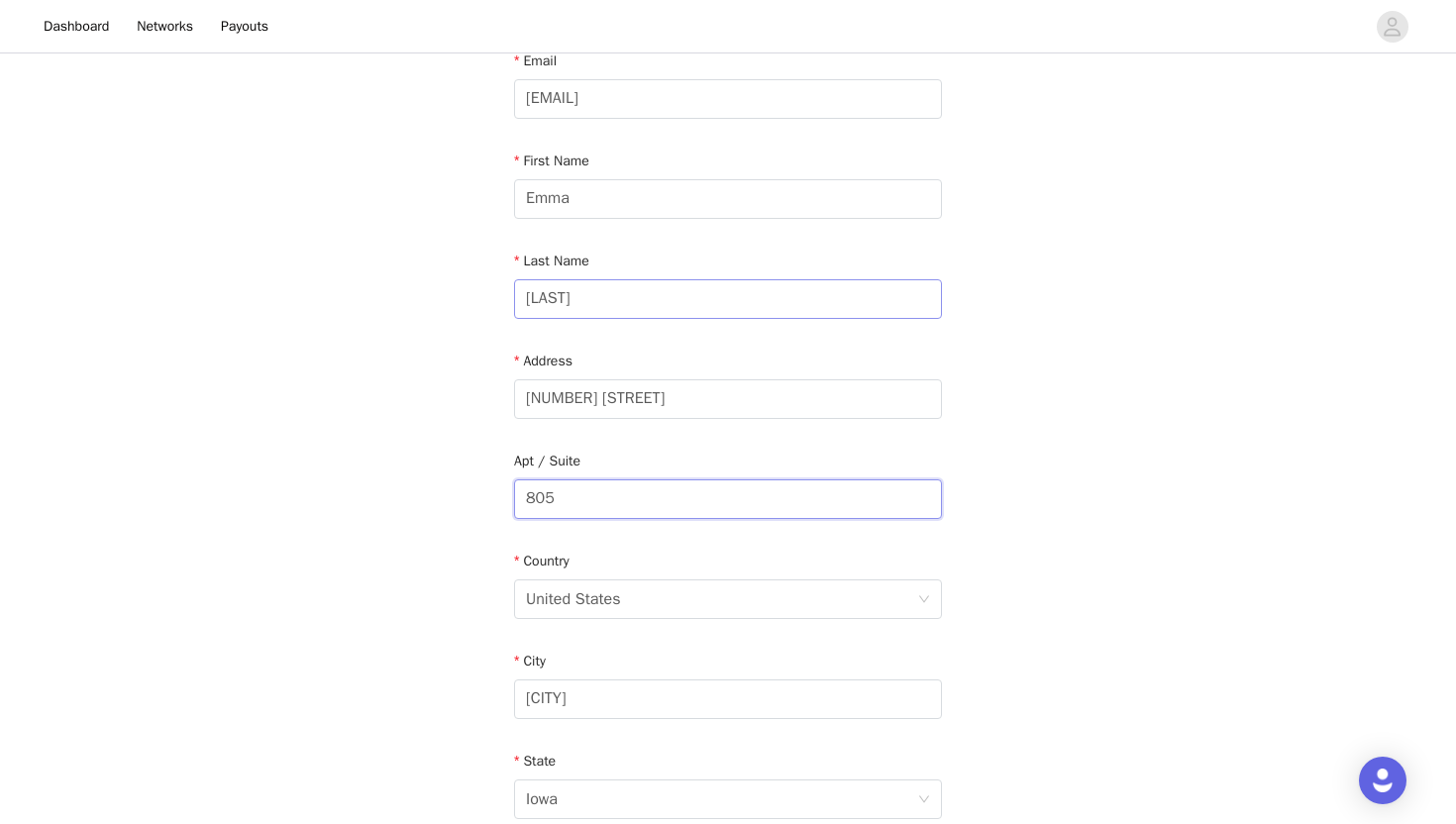 scroll, scrollTop: 243, scrollLeft: 0, axis: vertical 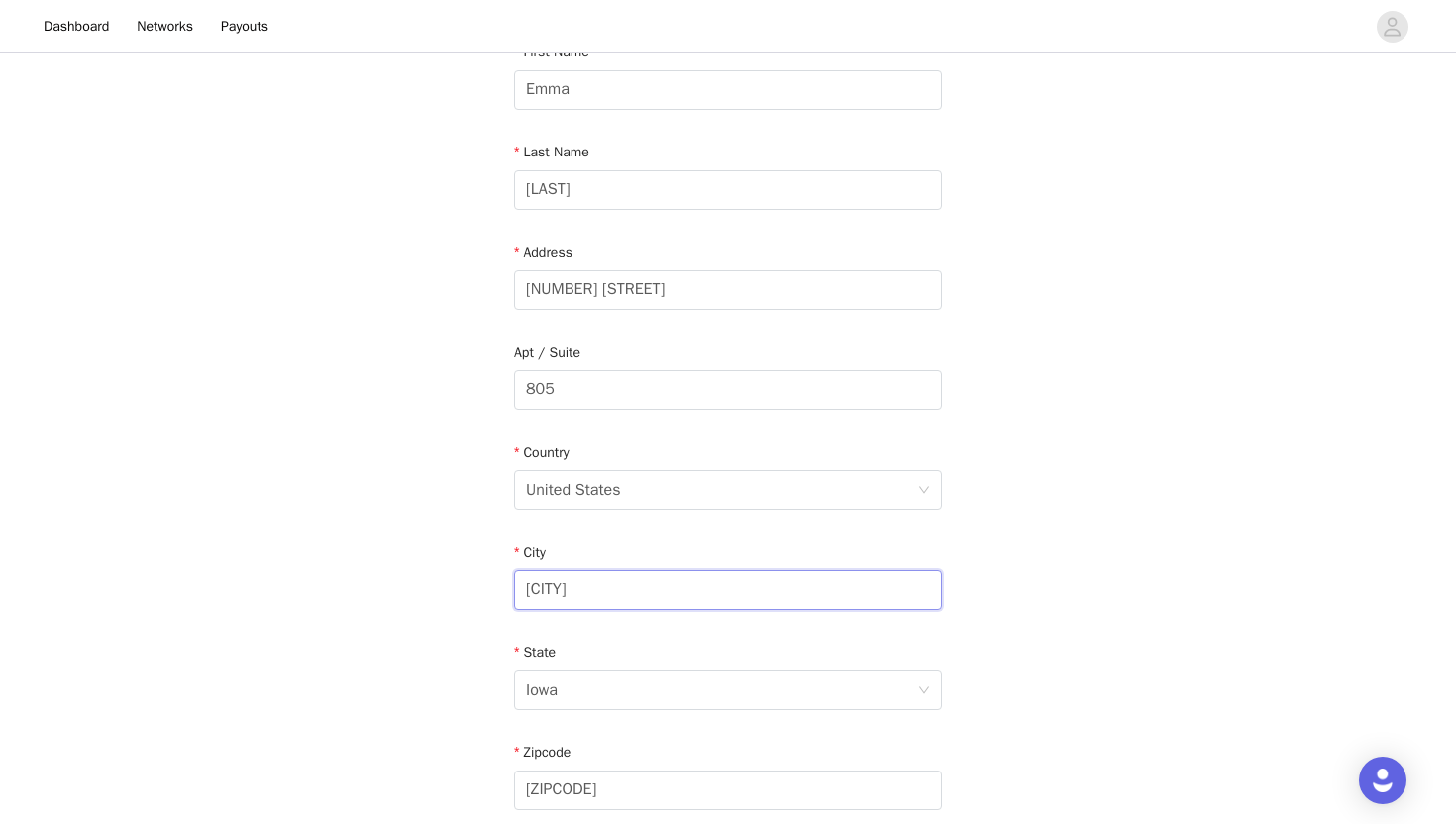 click on "[CITY]" at bounding box center [728, 590] 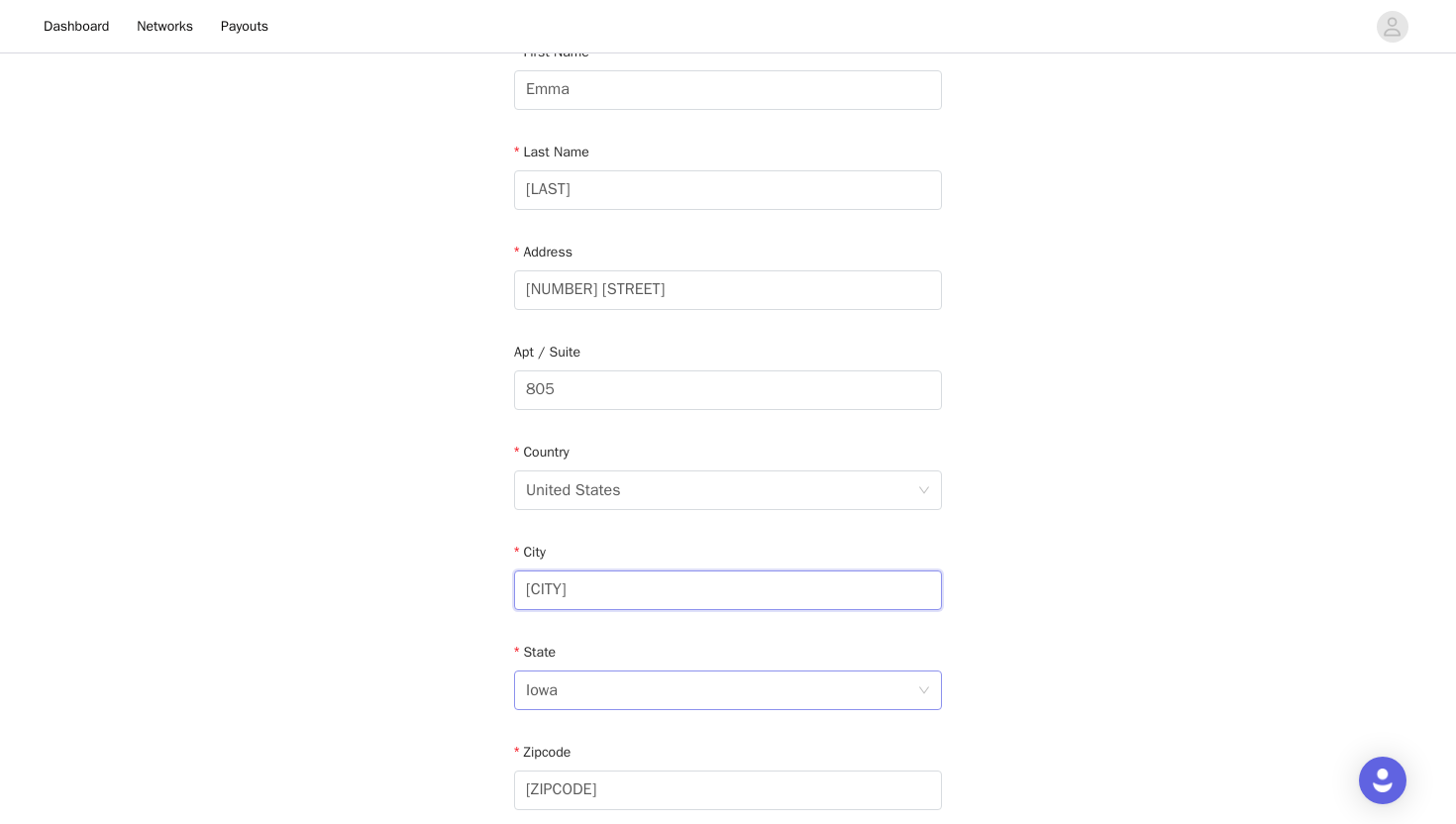 type on "[CITY]" 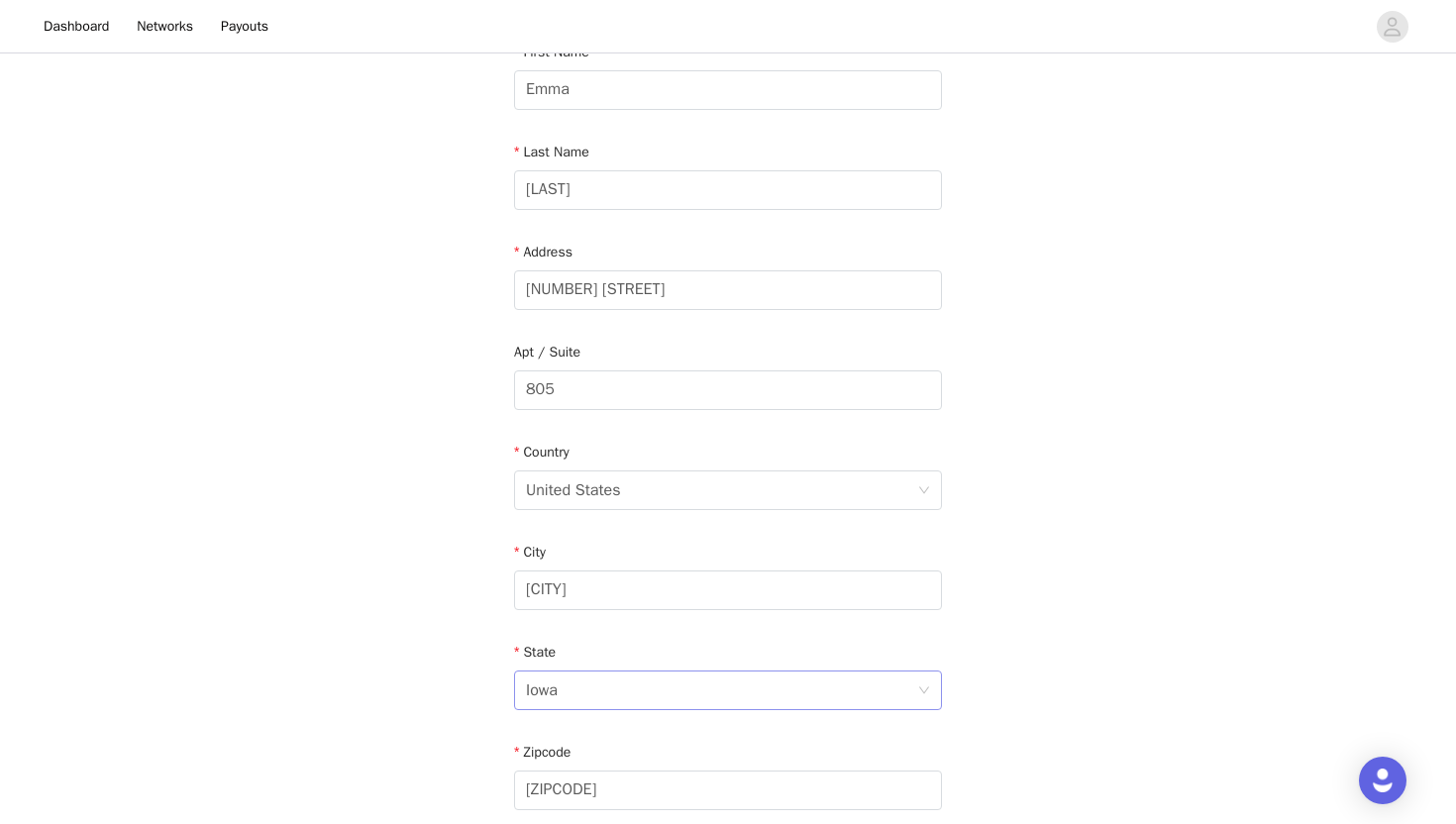 click on "Iowa" at bounding box center [721, 690] 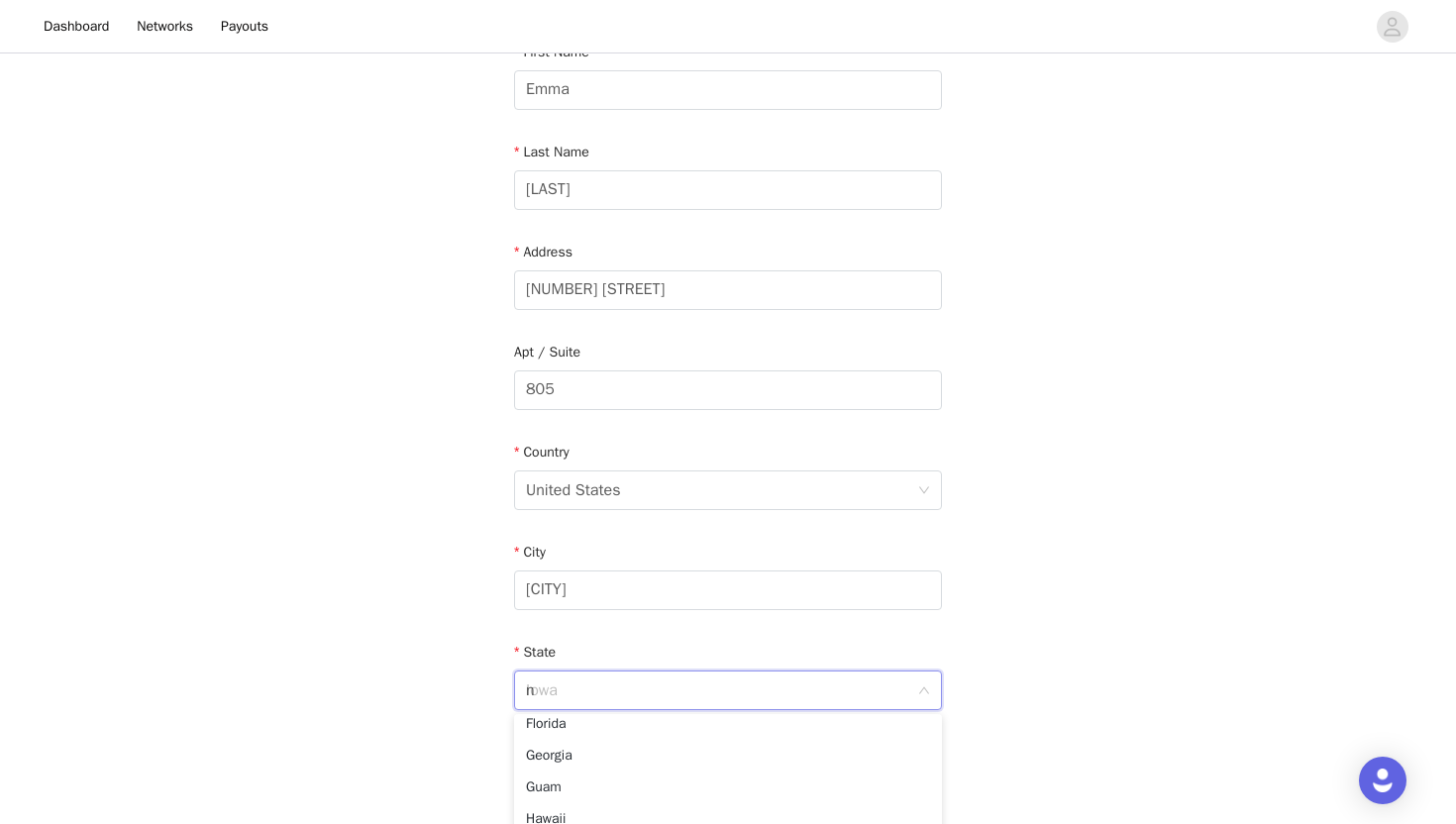 scroll, scrollTop: 4, scrollLeft: 0, axis: vertical 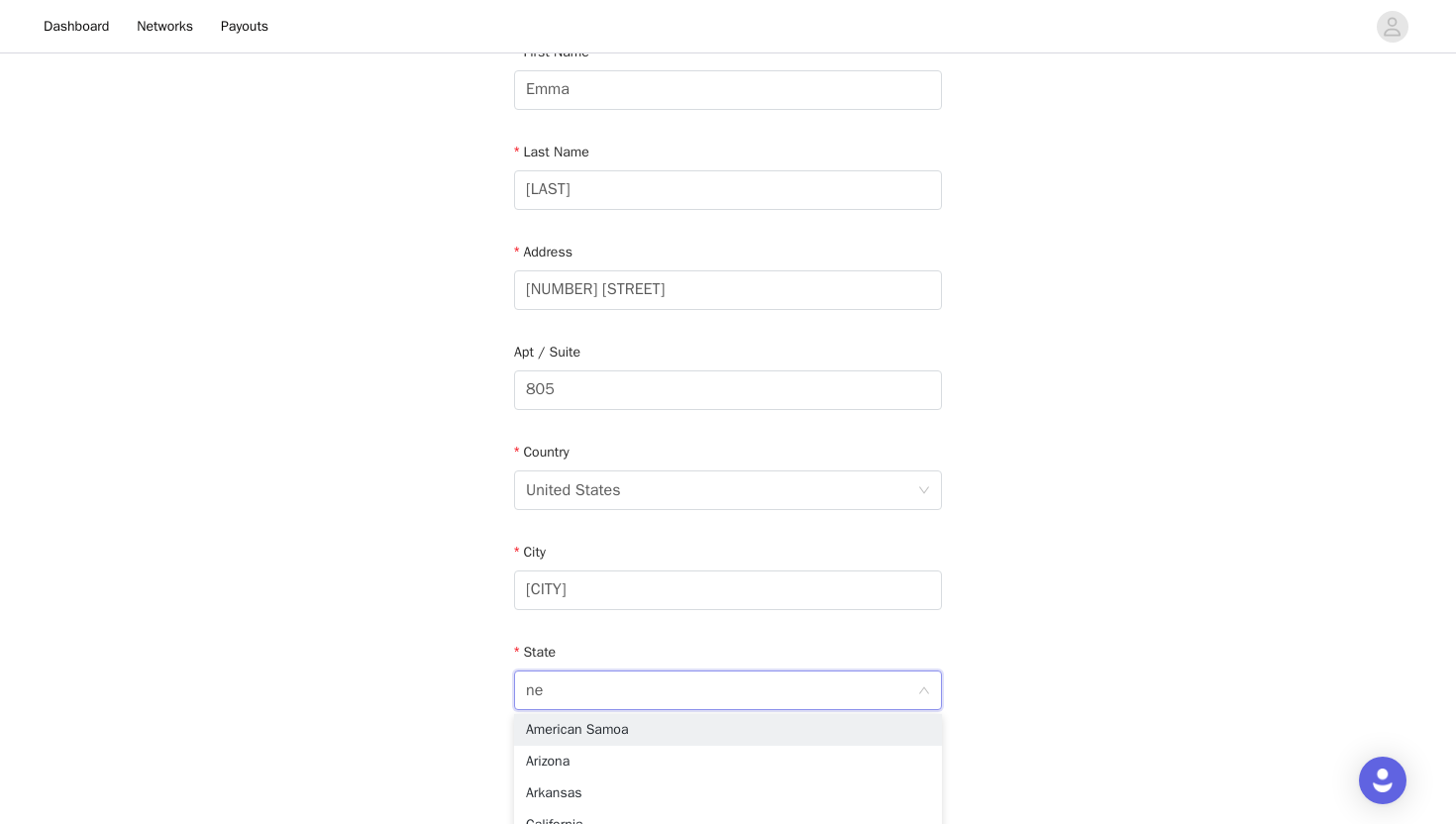 type on "[STATE]" 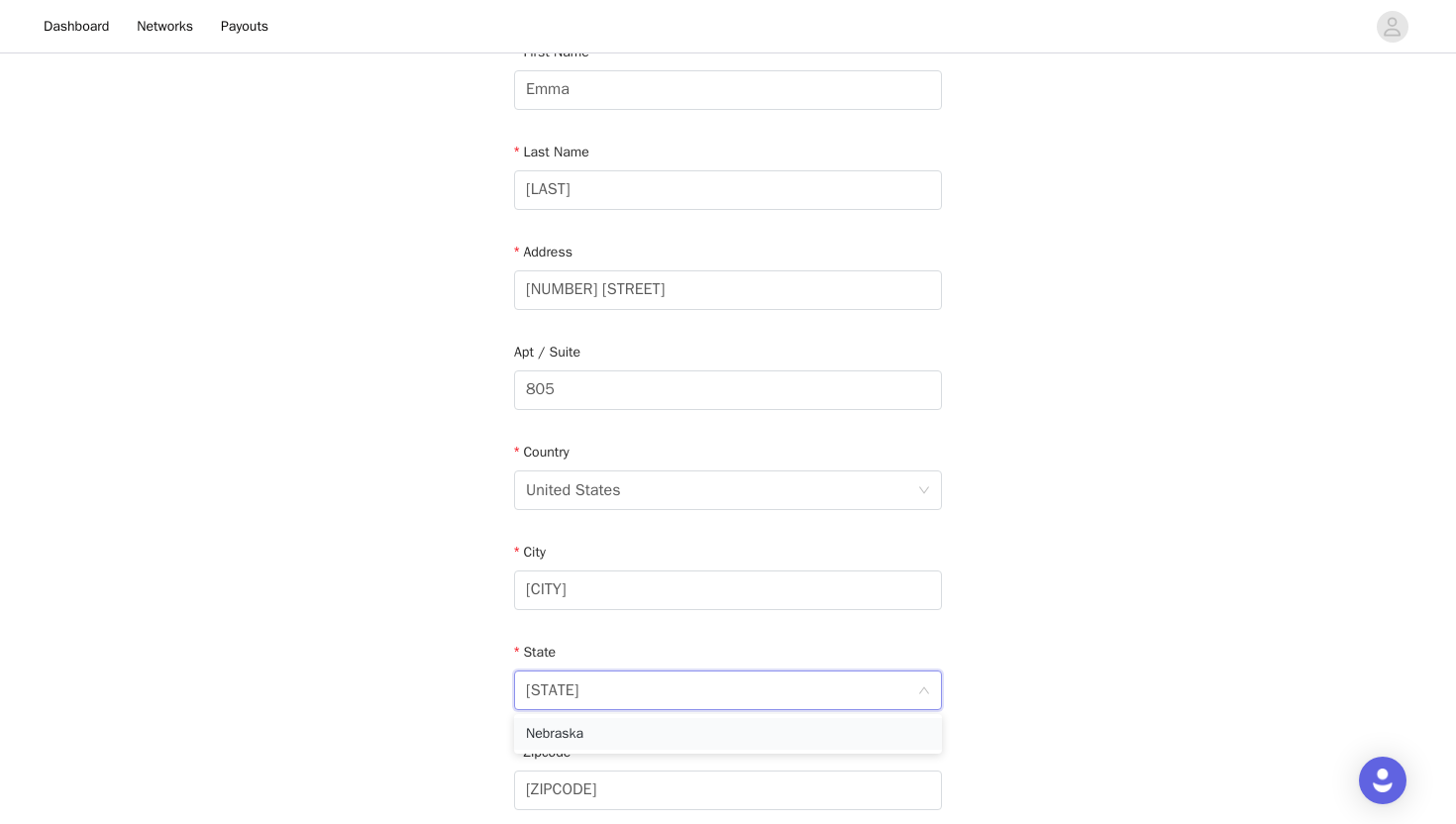 click on "Nebraska" at bounding box center [728, 734] 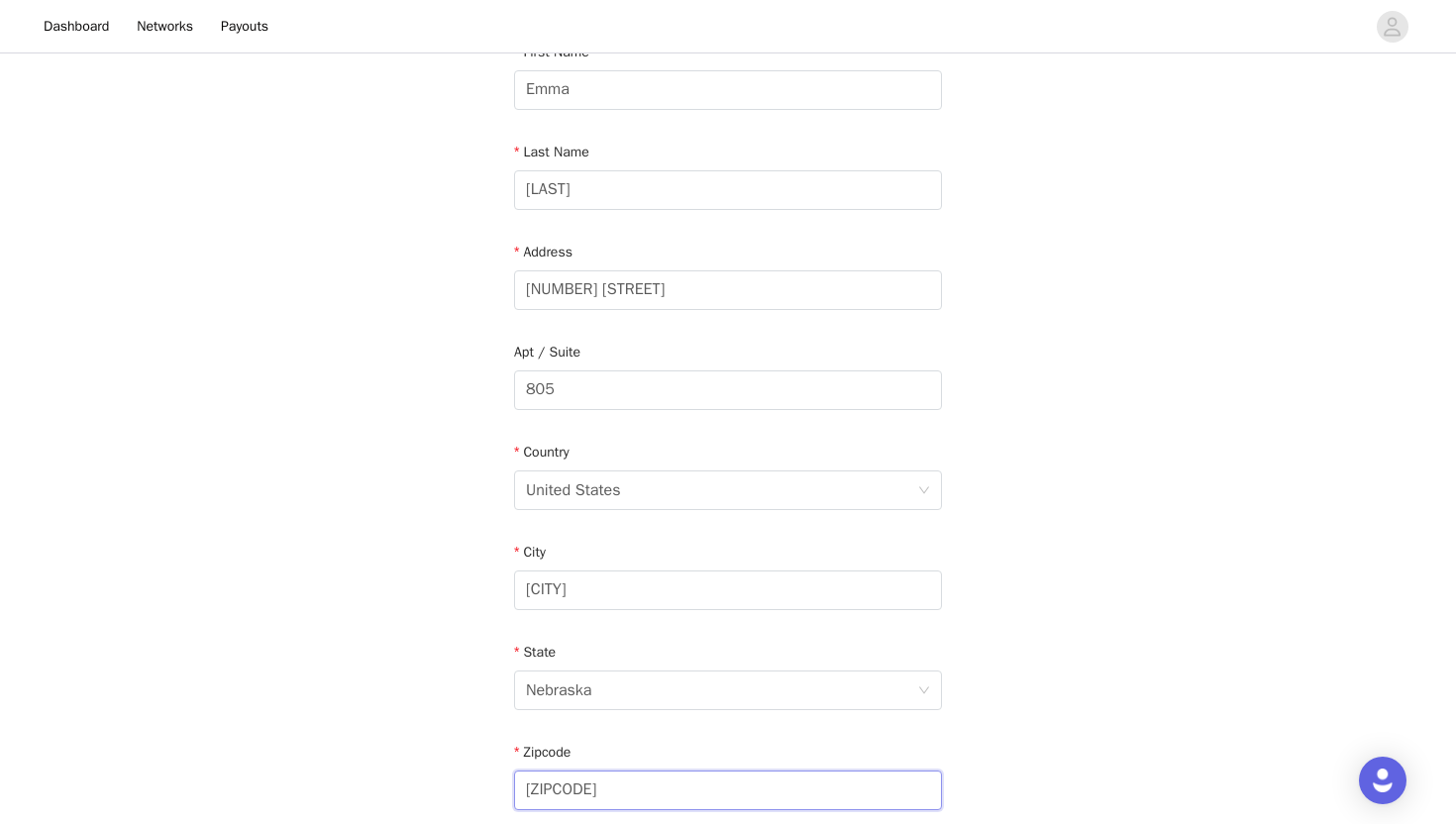 click on "[ZIPCODE]" at bounding box center [728, 790] 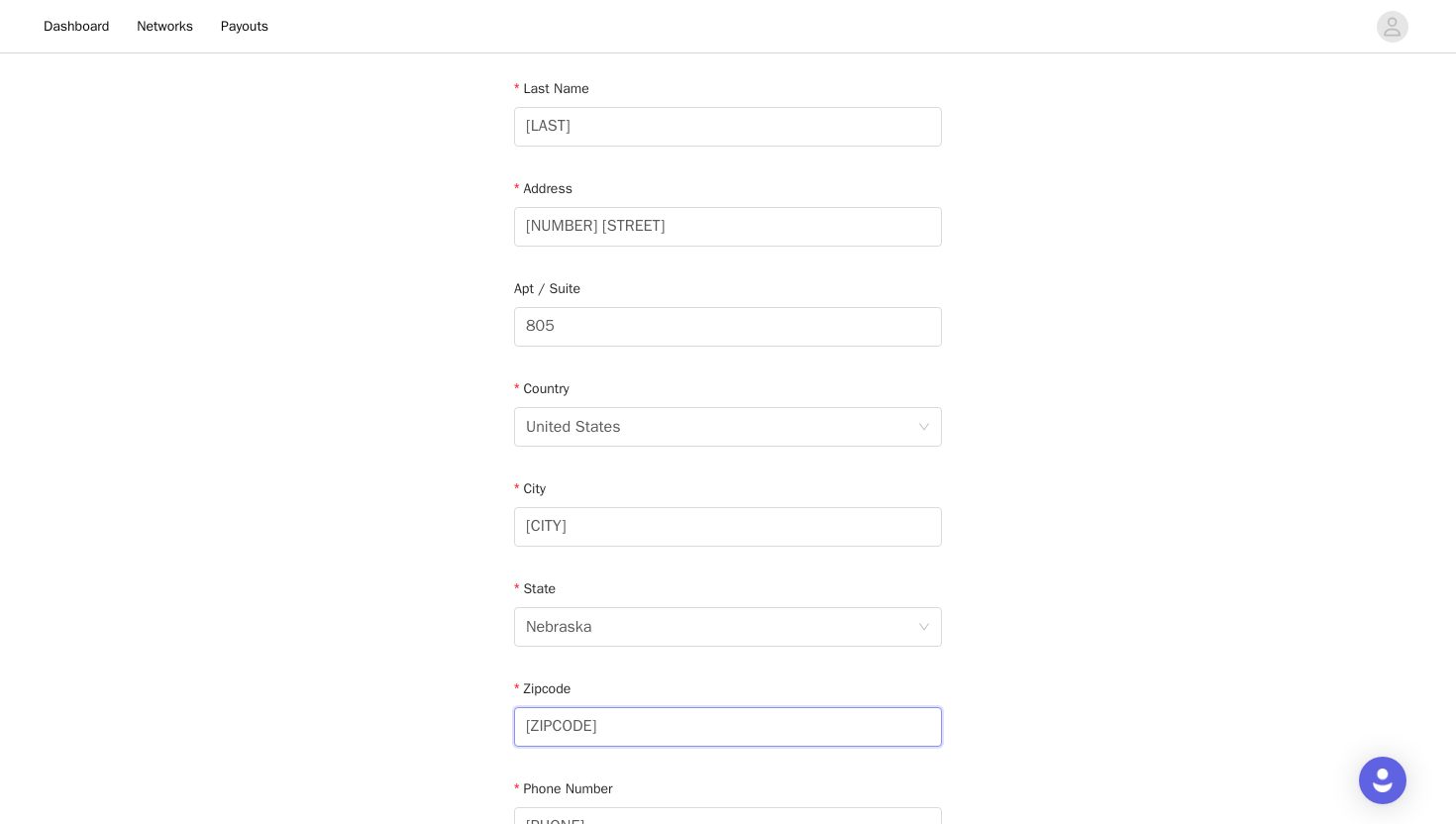 scroll, scrollTop: 310, scrollLeft: 0, axis: vertical 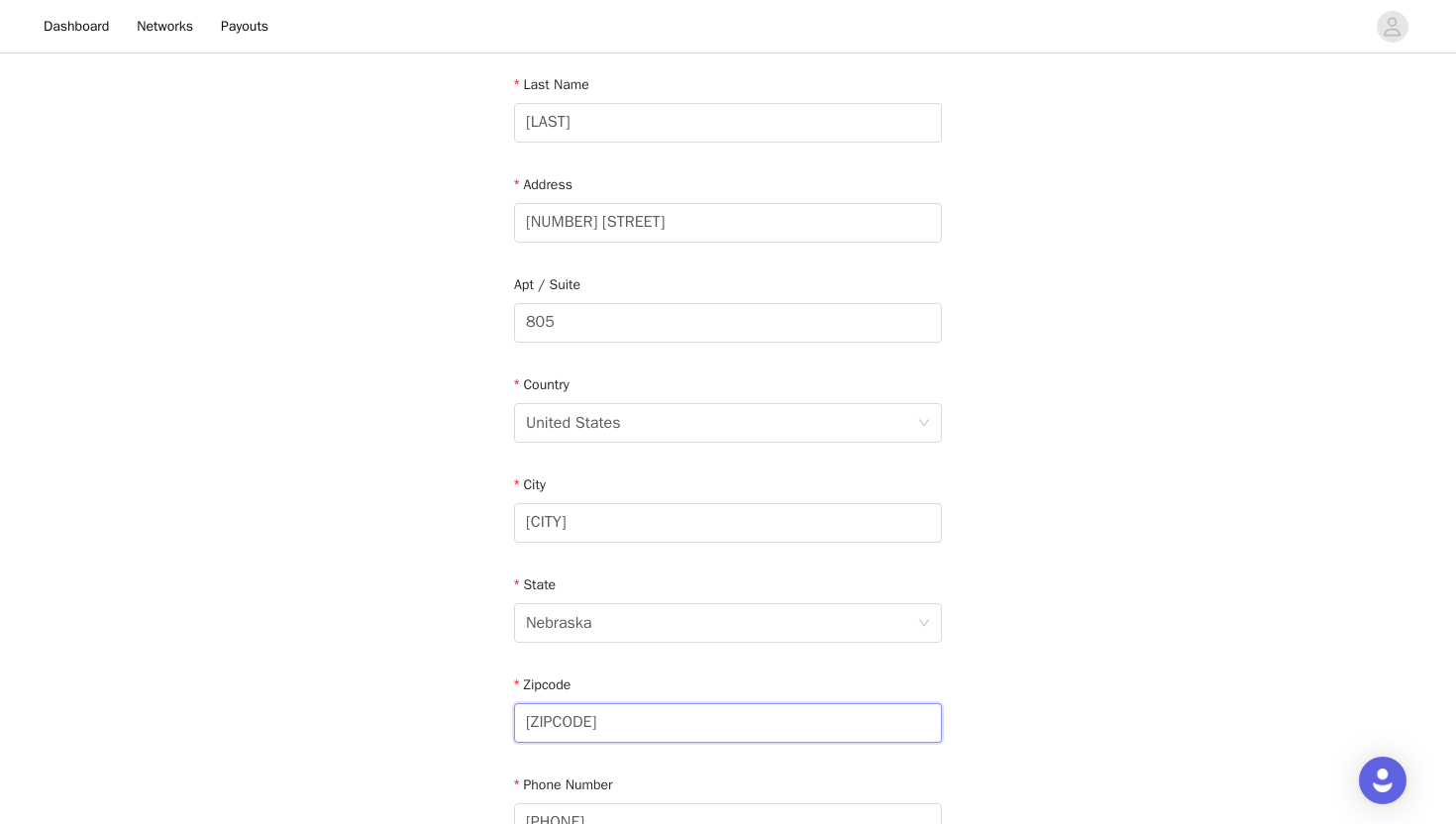 type on "[ZIPCODE]" 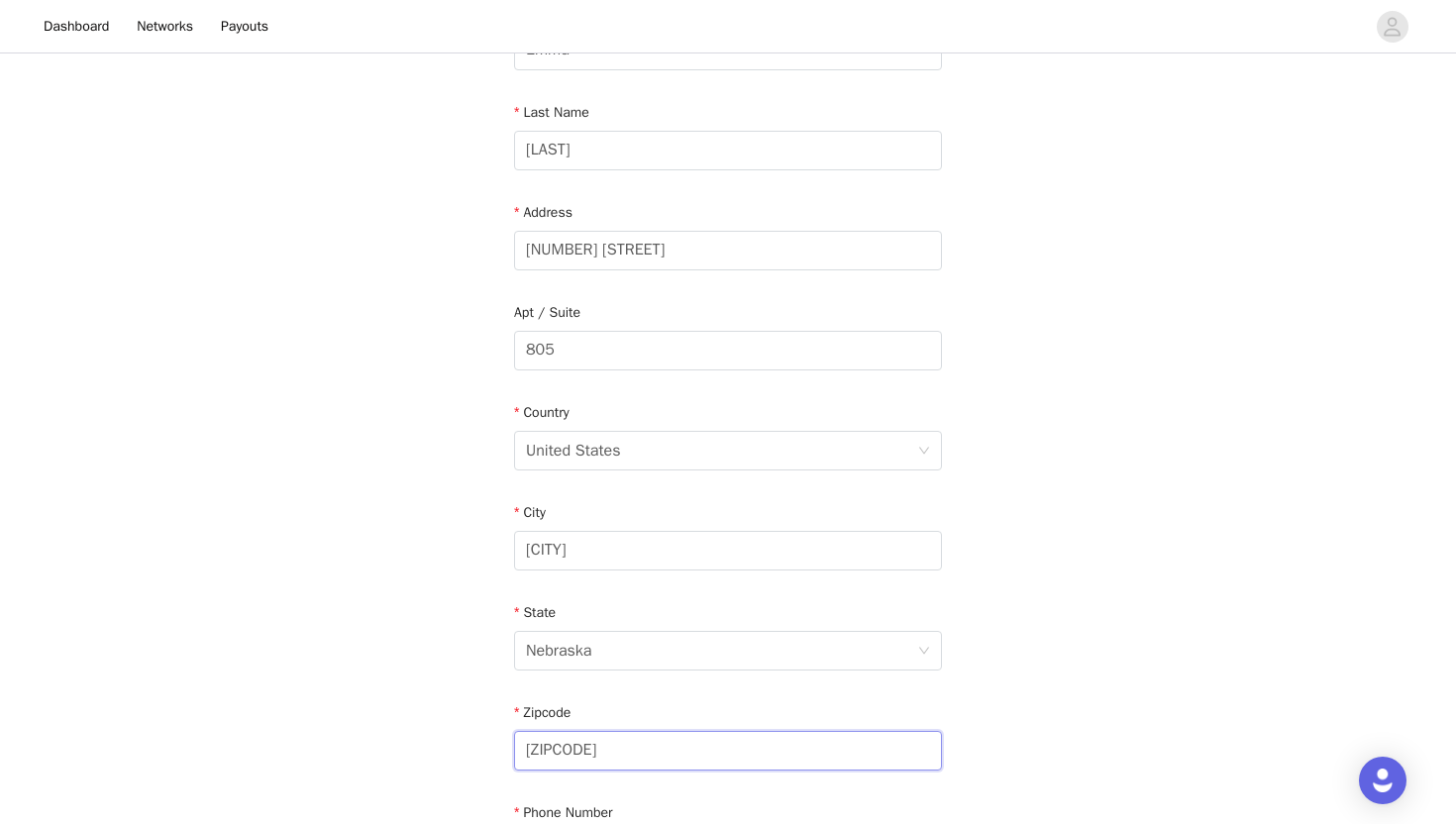 scroll, scrollTop: 526, scrollLeft: 0, axis: vertical 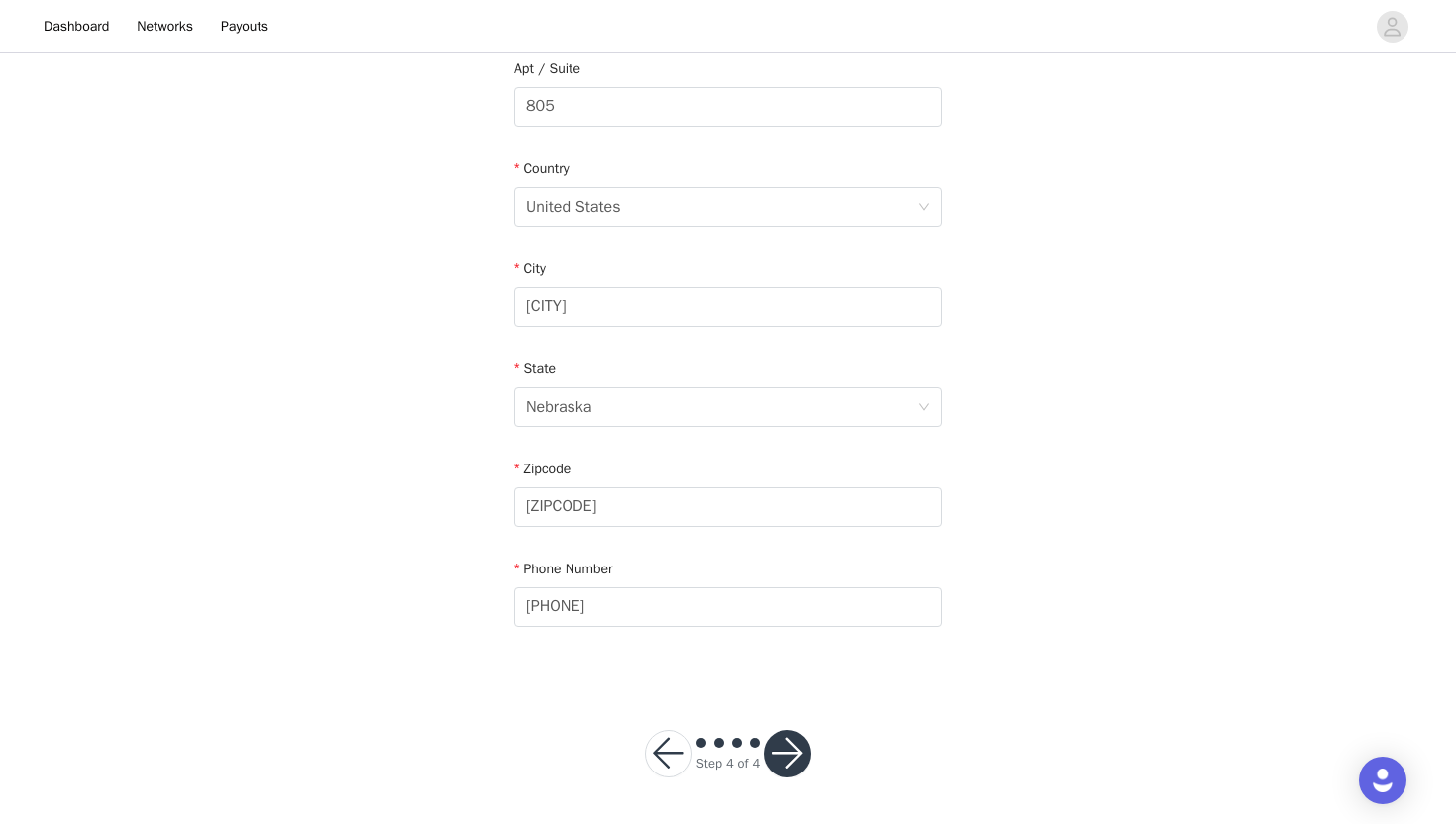 click at bounding box center [787, 754] 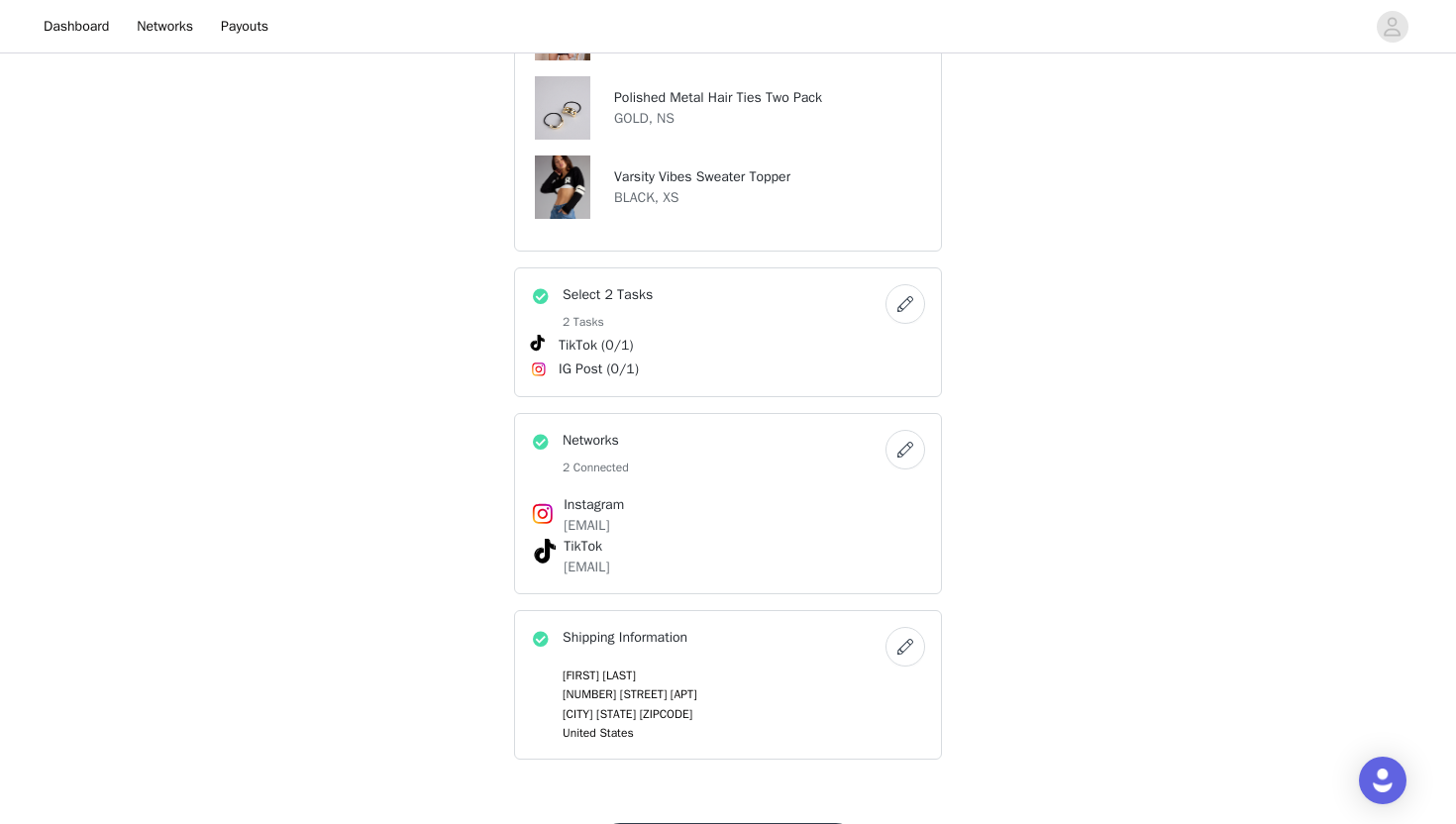 scroll, scrollTop: 930, scrollLeft: 0, axis: vertical 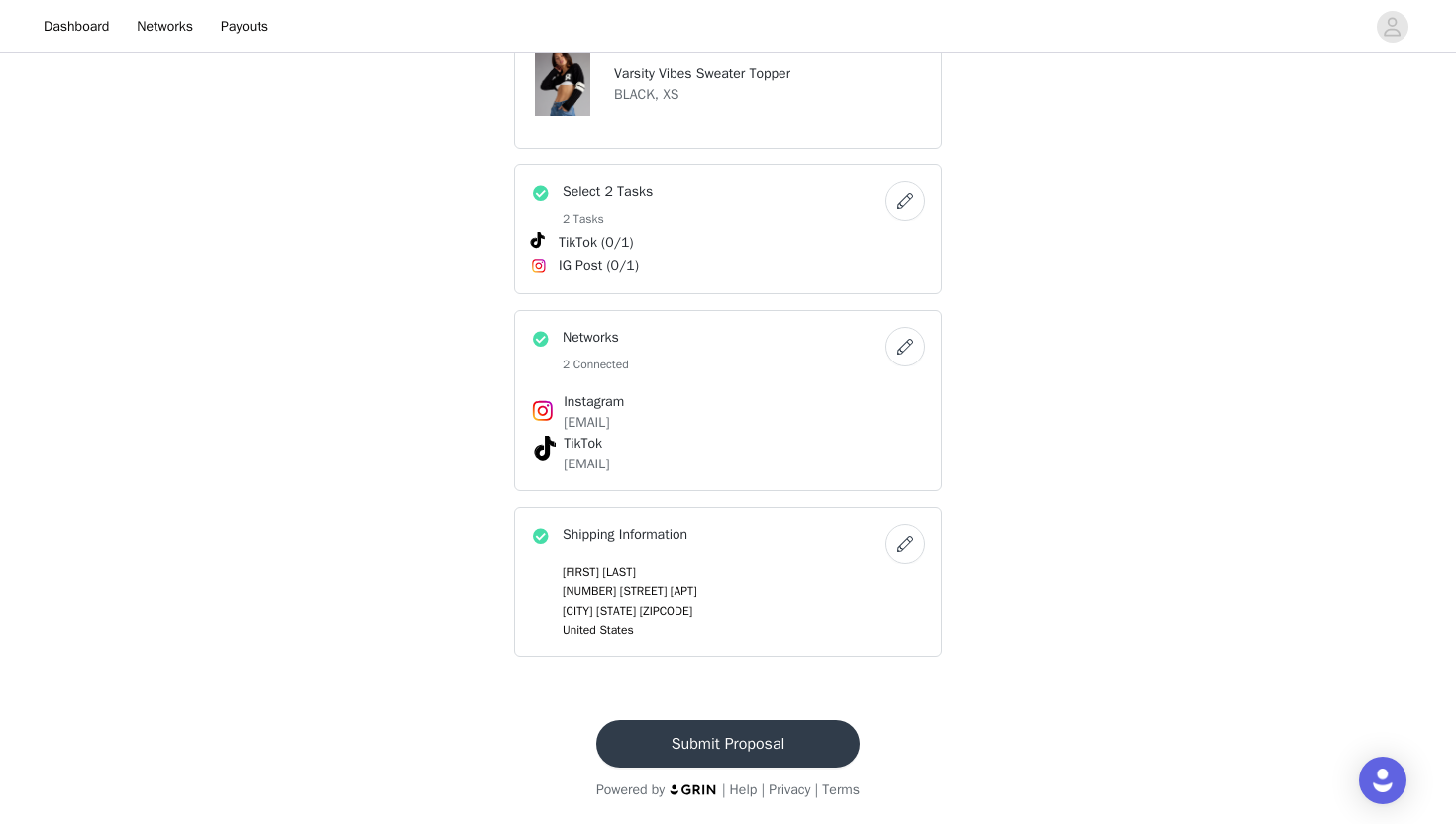 click at bounding box center [905, 347] 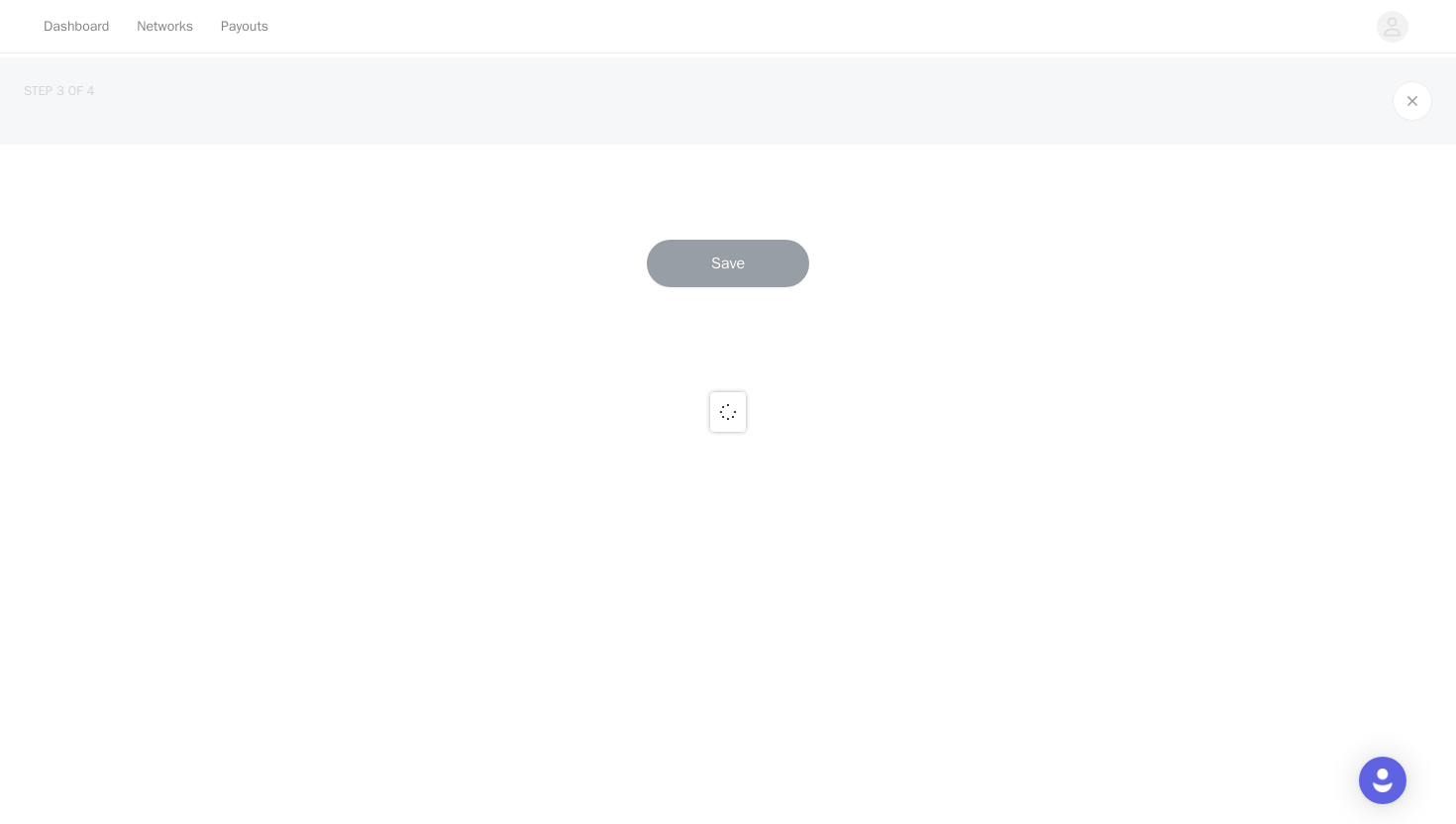 scroll, scrollTop: 0, scrollLeft: 0, axis: both 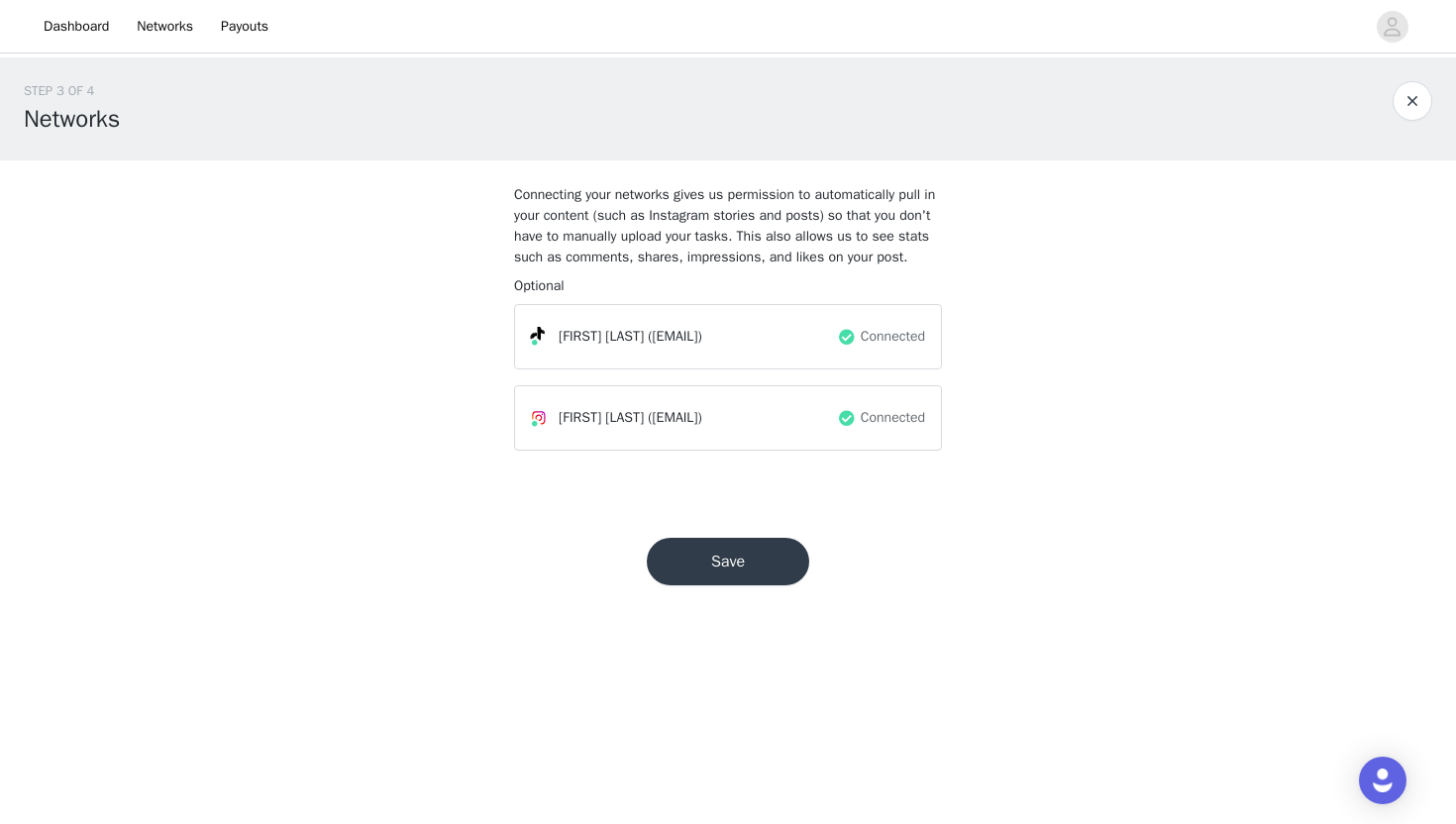 click on "([EMAIL])" at bounding box center [675, 336] 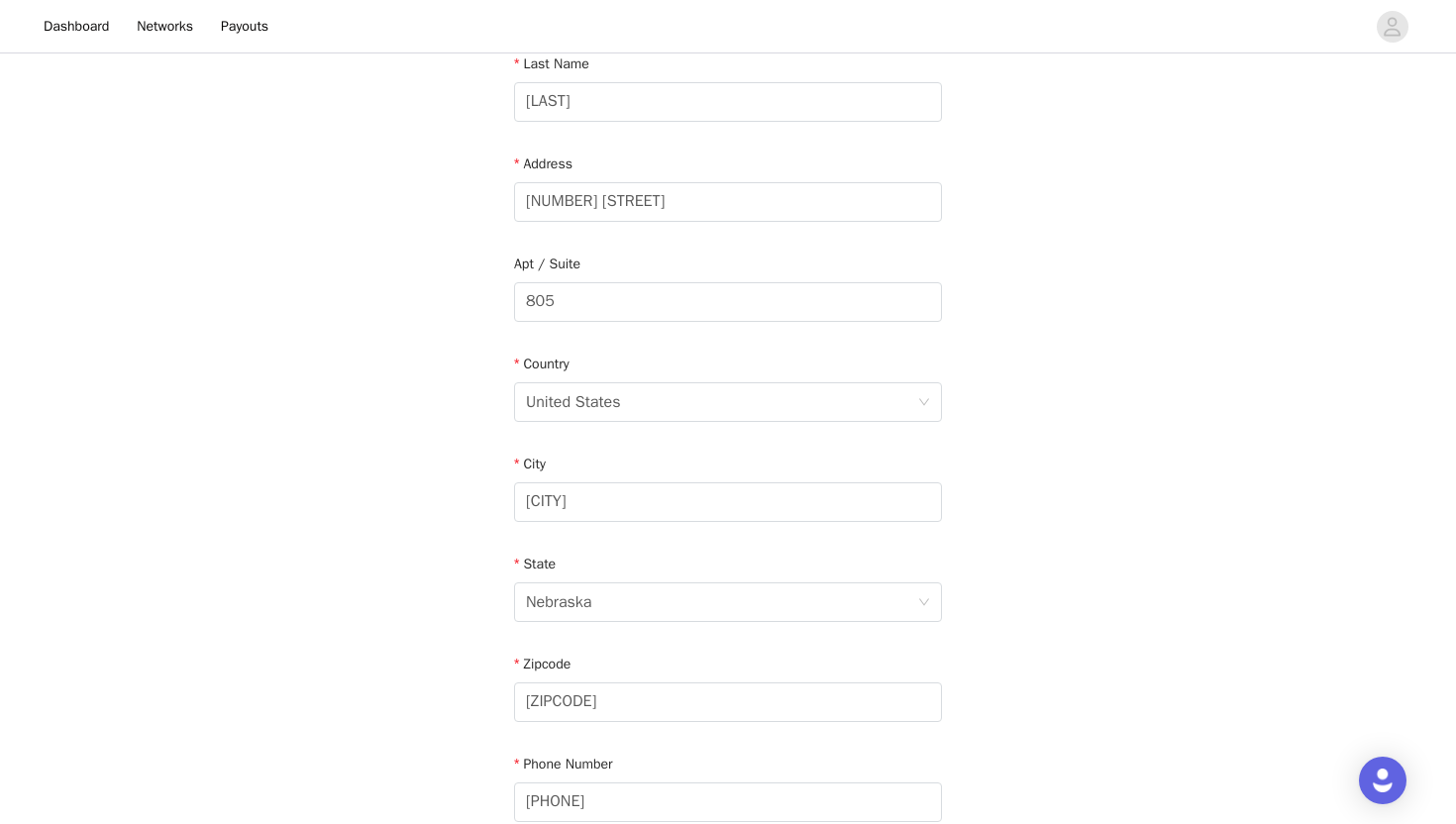 scroll, scrollTop: 526, scrollLeft: 0, axis: vertical 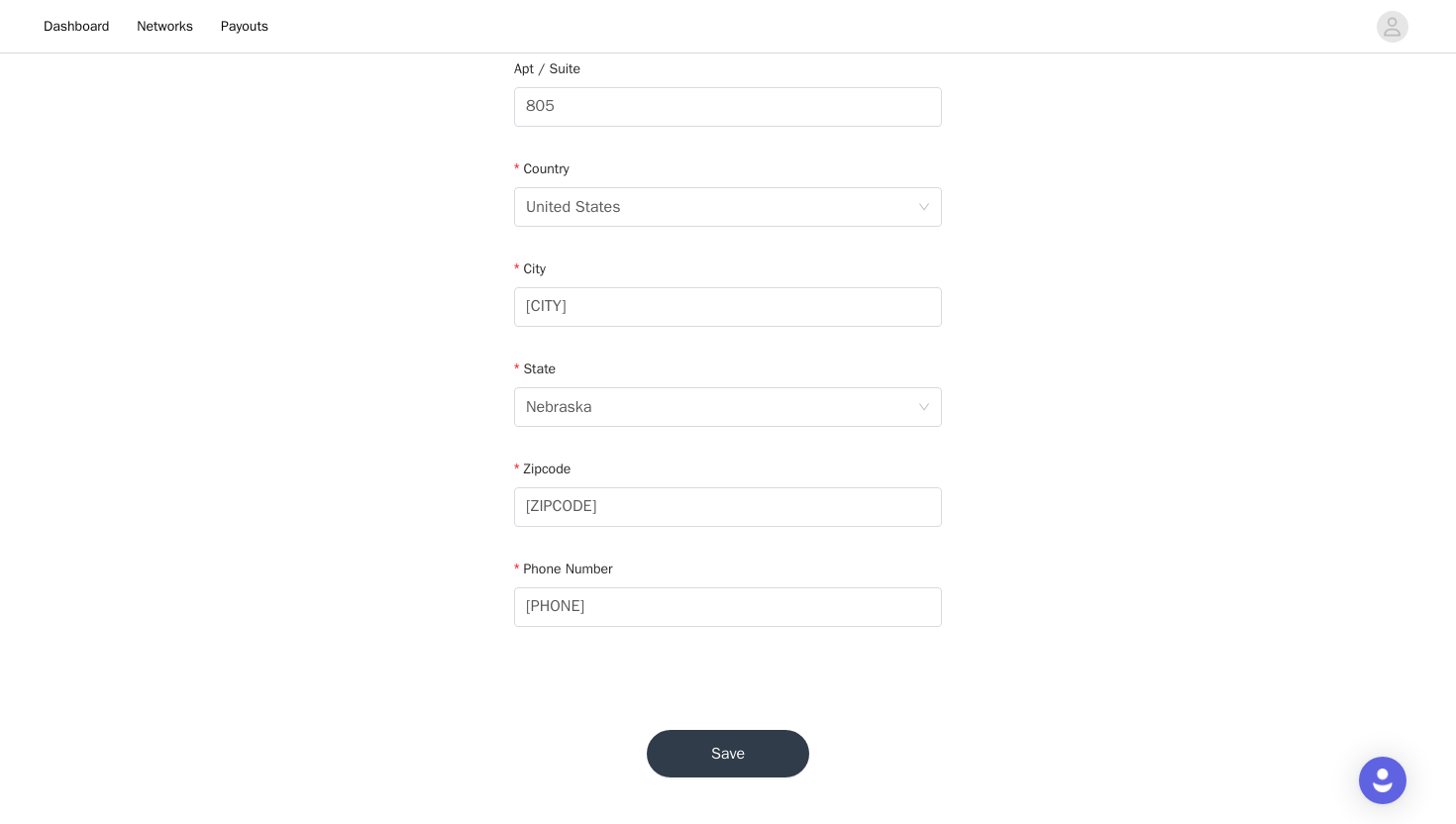 click on "Save" at bounding box center [728, 754] 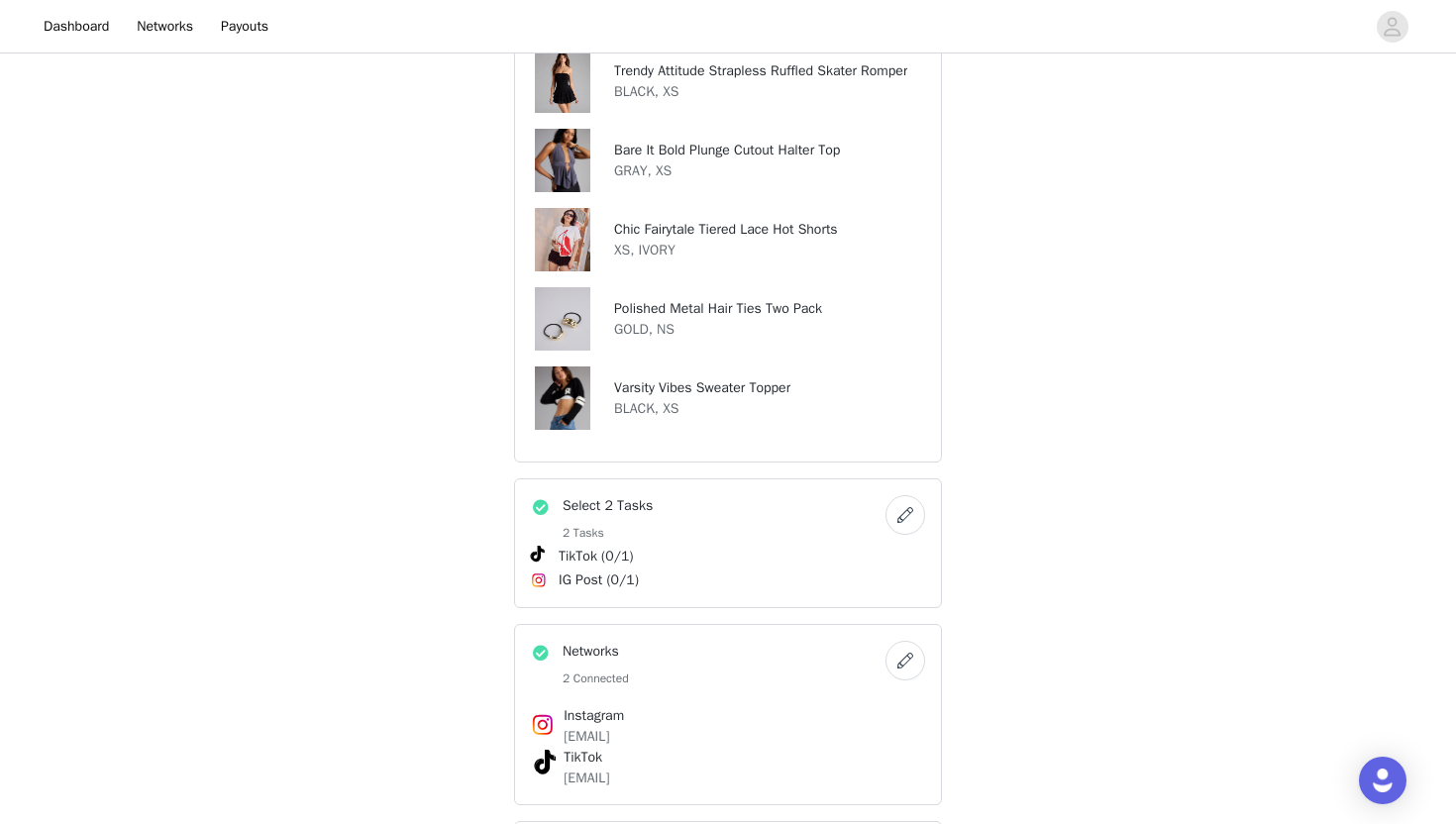scroll, scrollTop: 614, scrollLeft: 0, axis: vertical 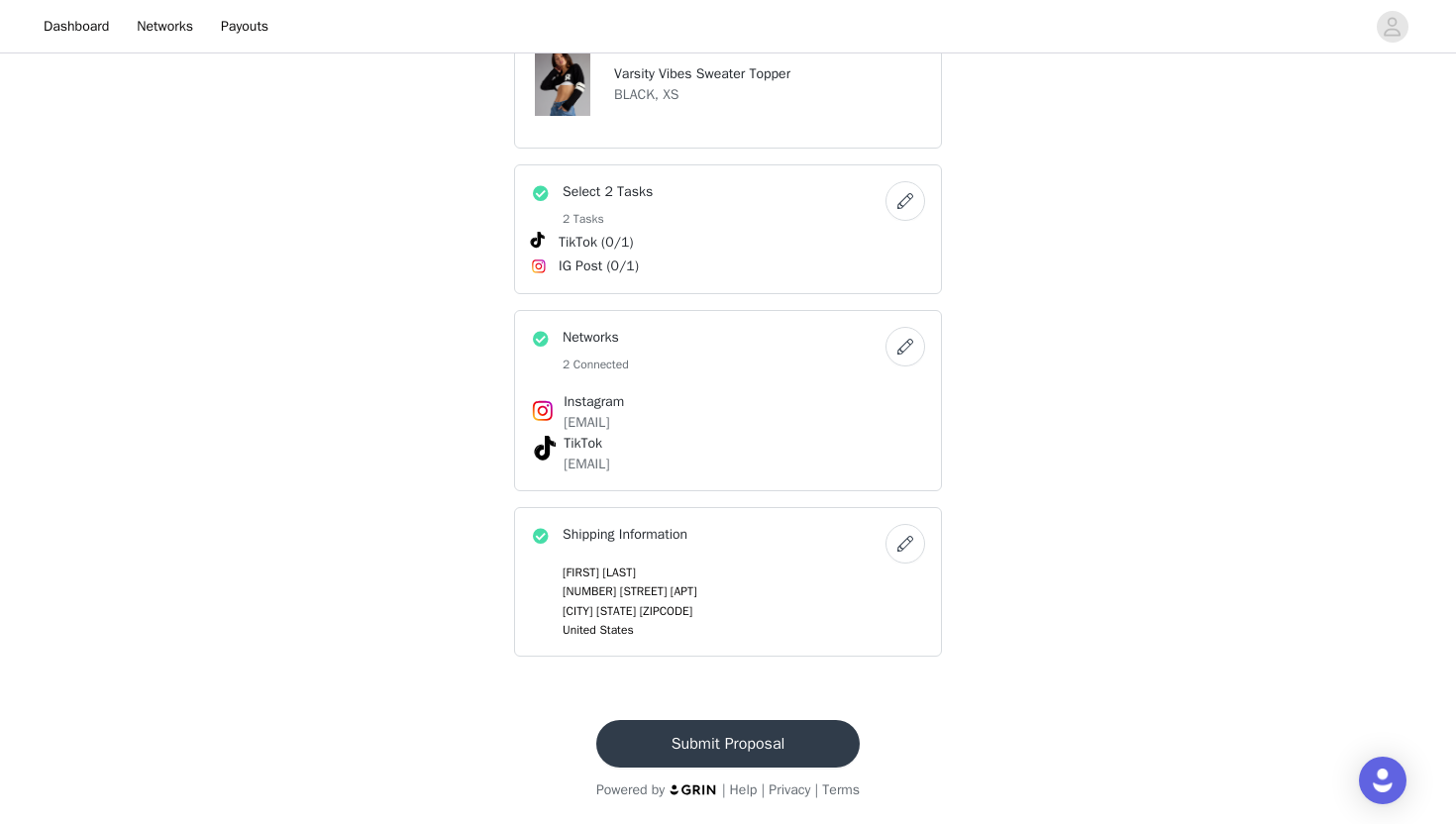 click on "Submit Proposal" at bounding box center [728, 744] 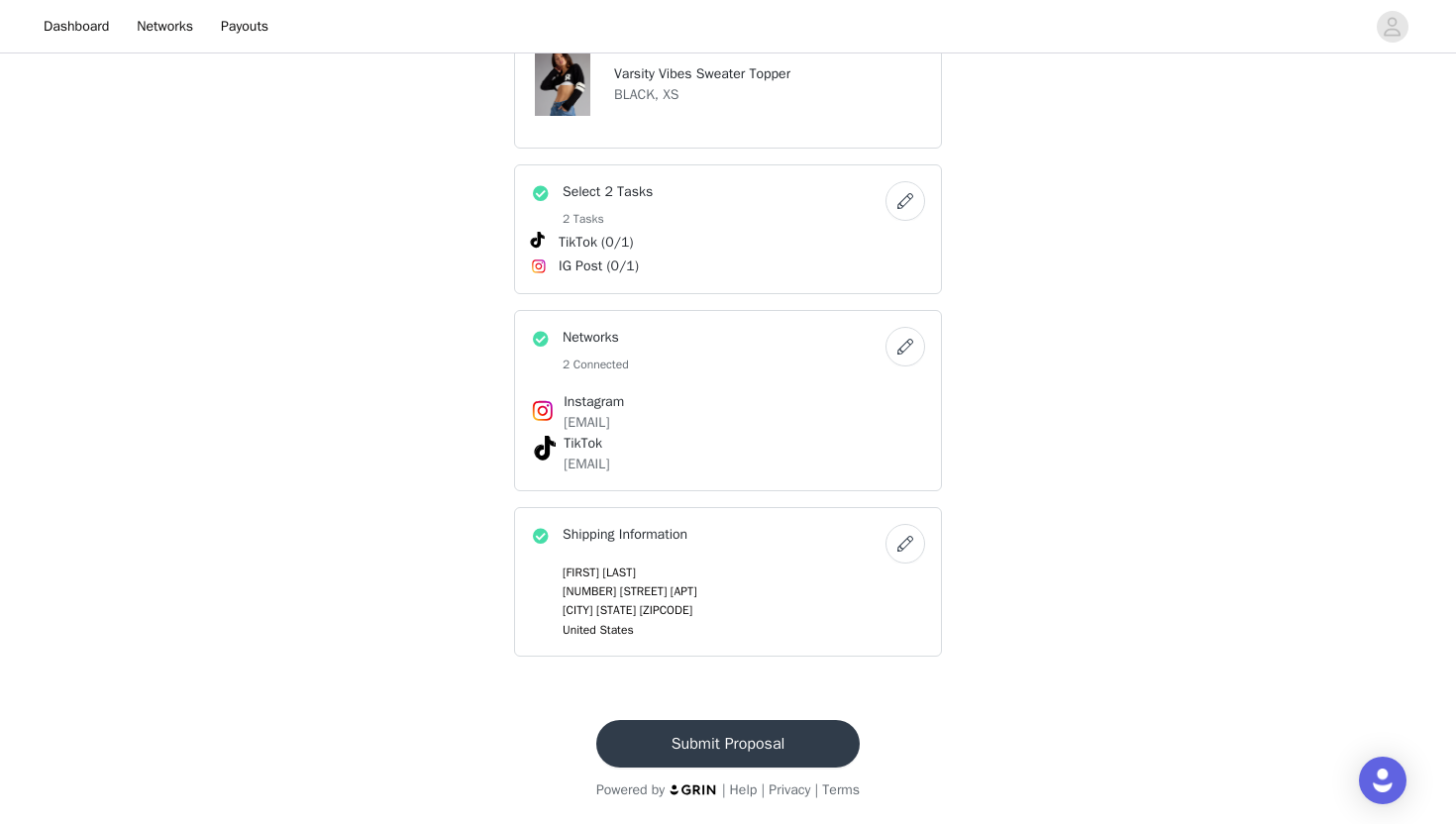 scroll, scrollTop: 0, scrollLeft: 0, axis: both 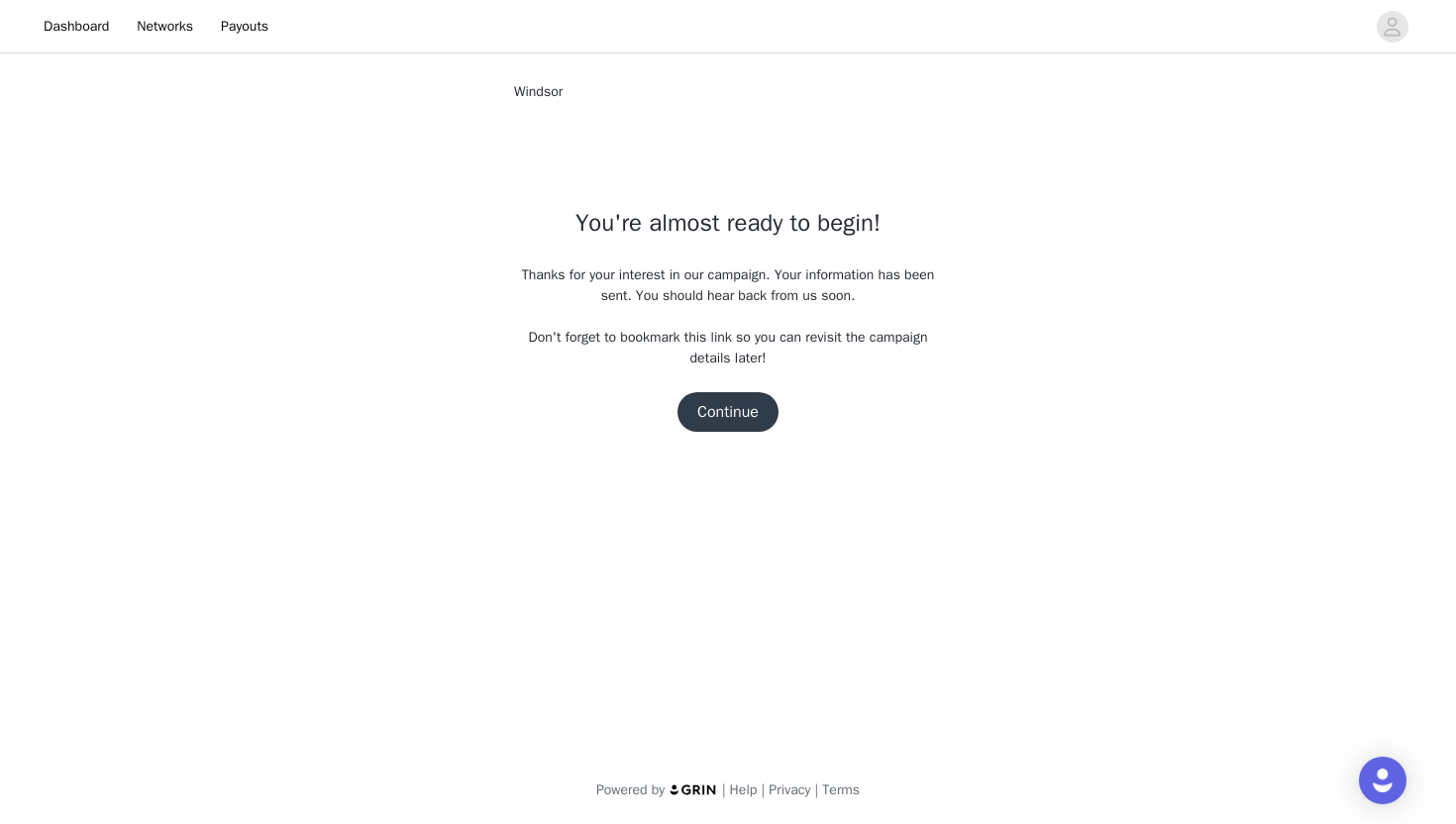 click on "Continue" at bounding box center [728, 412] 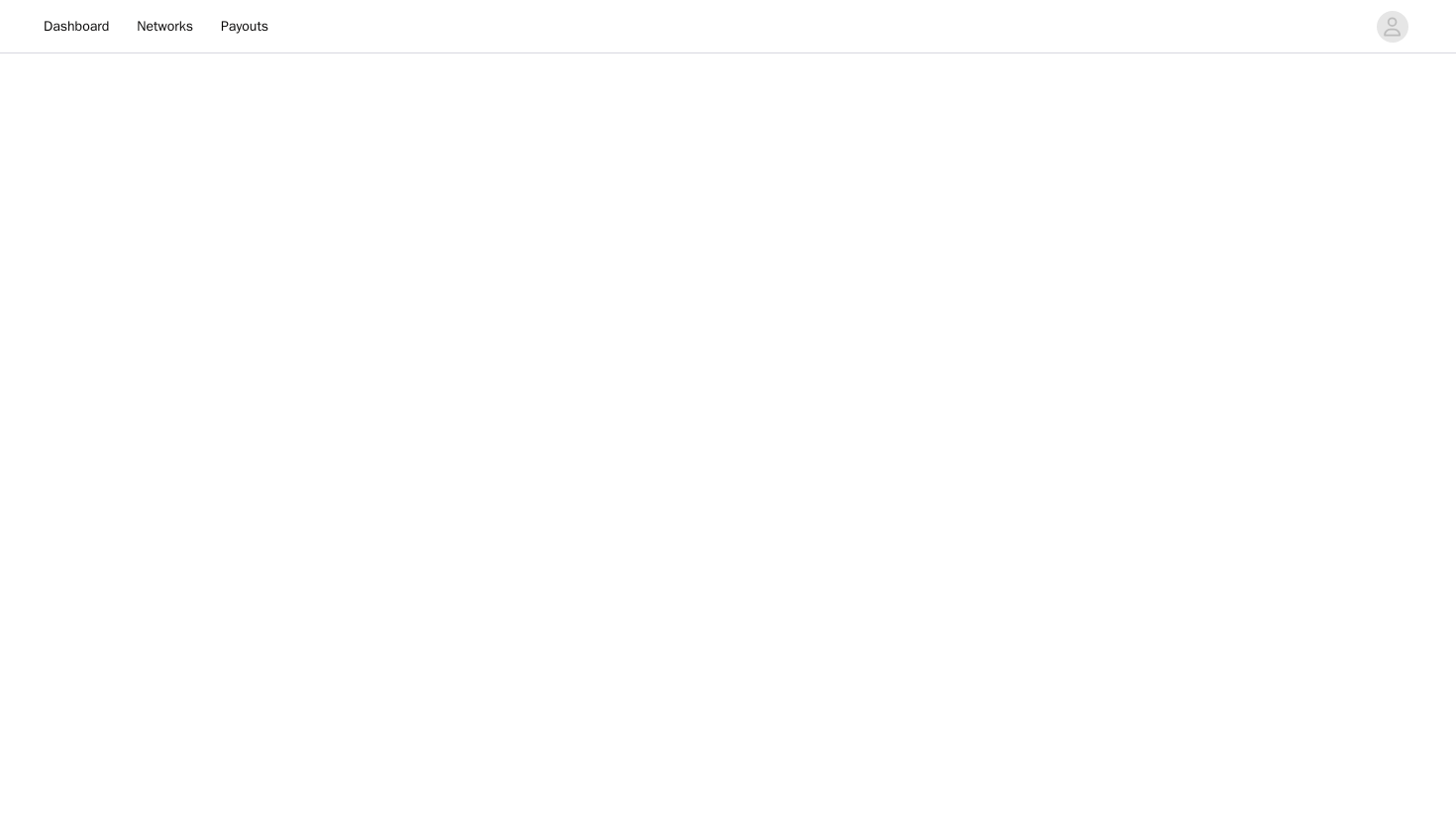 scroll, scrollTop: 0, scrollLeft: 0, axis: both 